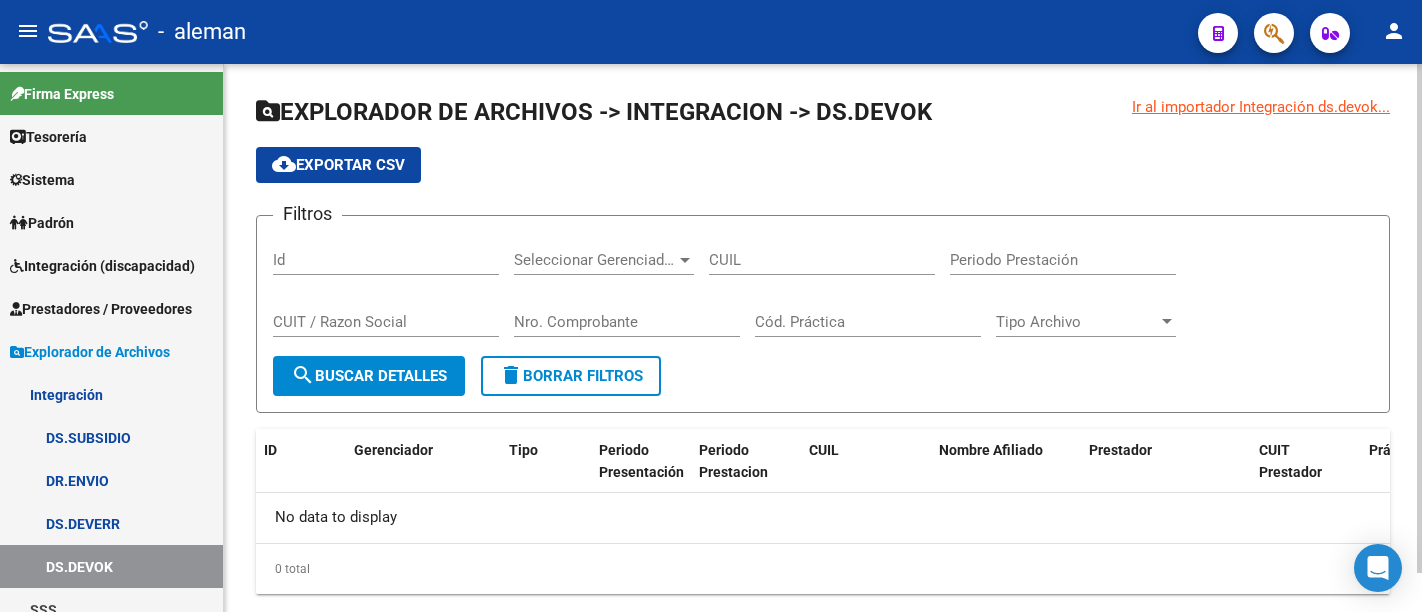scroll, scrollTop: 0, scrollLeft: 0, axis: both 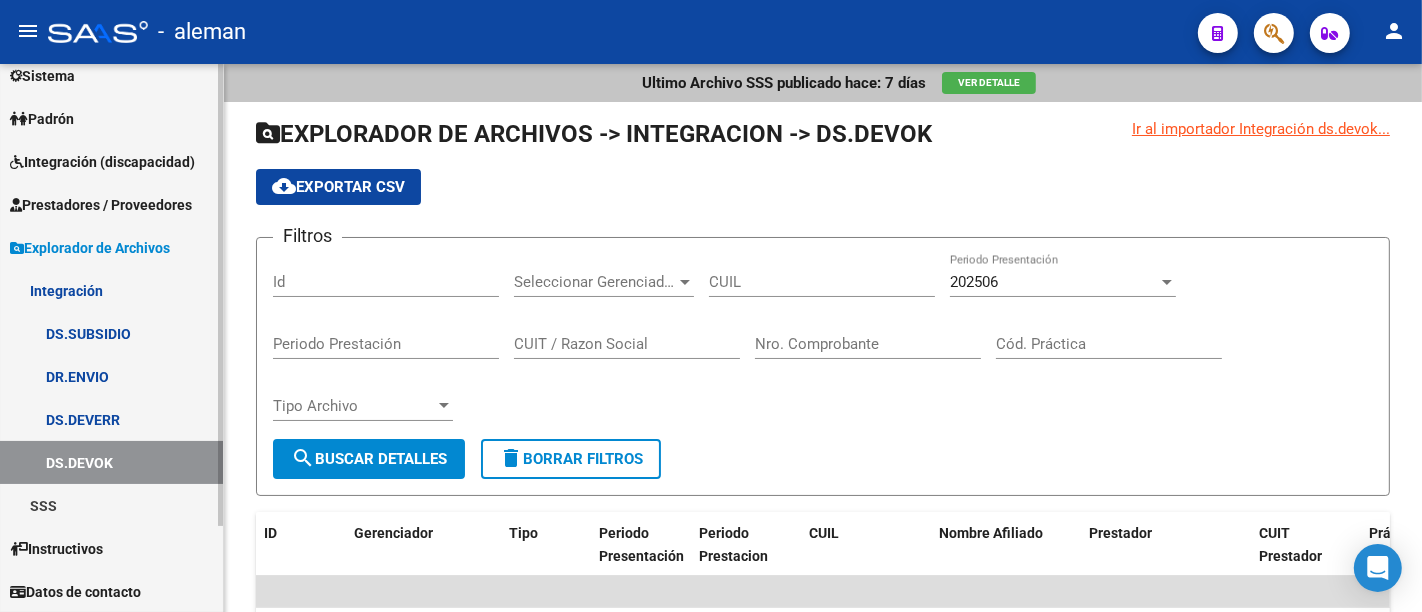 click on "Prestadores / Proveedores" at bounding box center [101, 205] 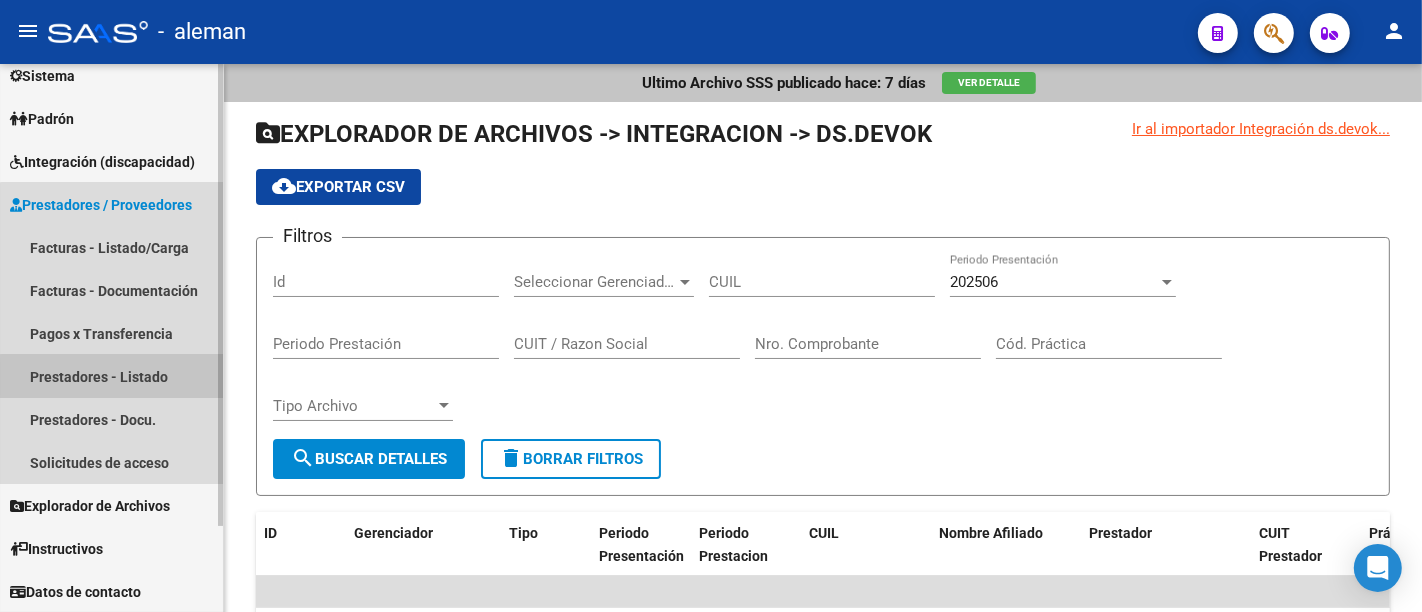 click on "Prestadores - Listado" at bounding box center [111, 376] 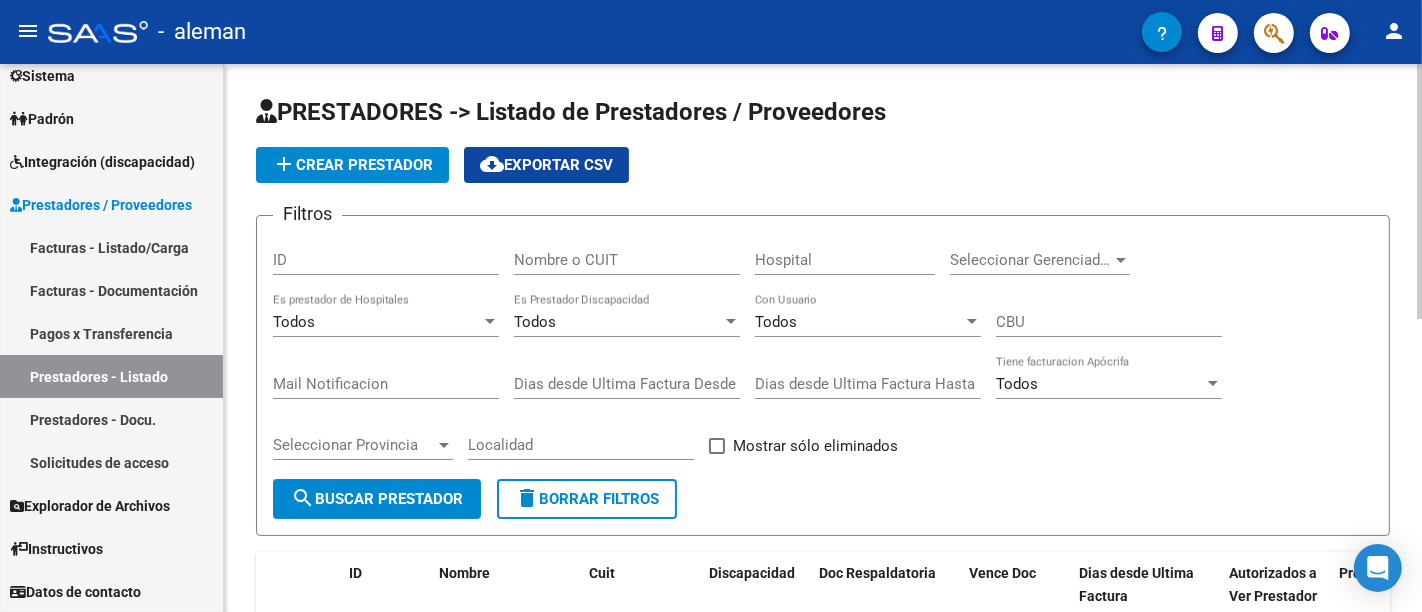 click on "Nombre o CUIT" at bounding box center (627, 260) 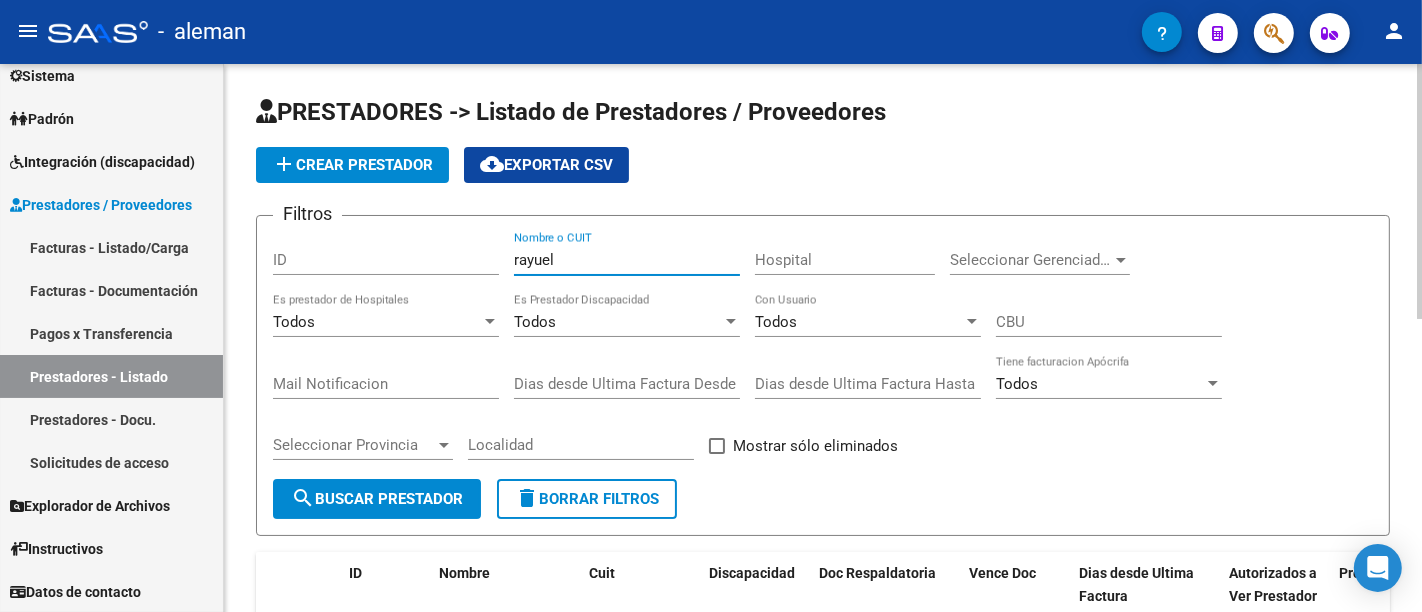 type on "rayuela" 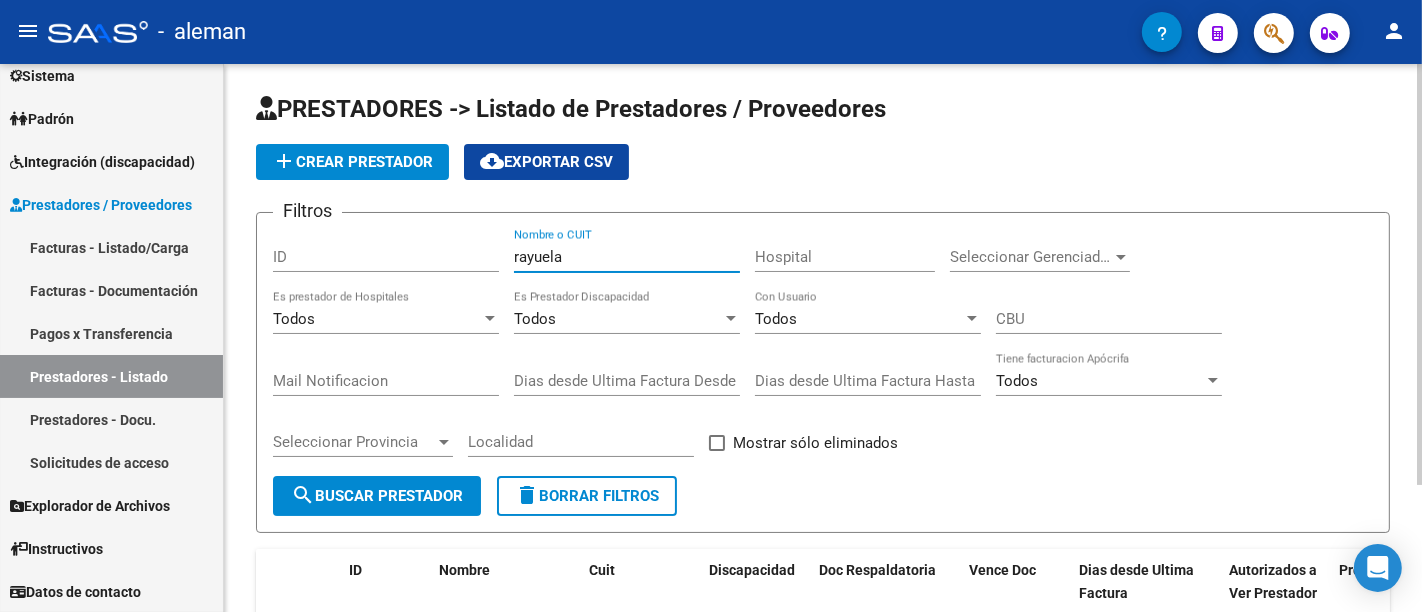 scroll, scrollTop: 0, scrollLeft: 0, axis: both 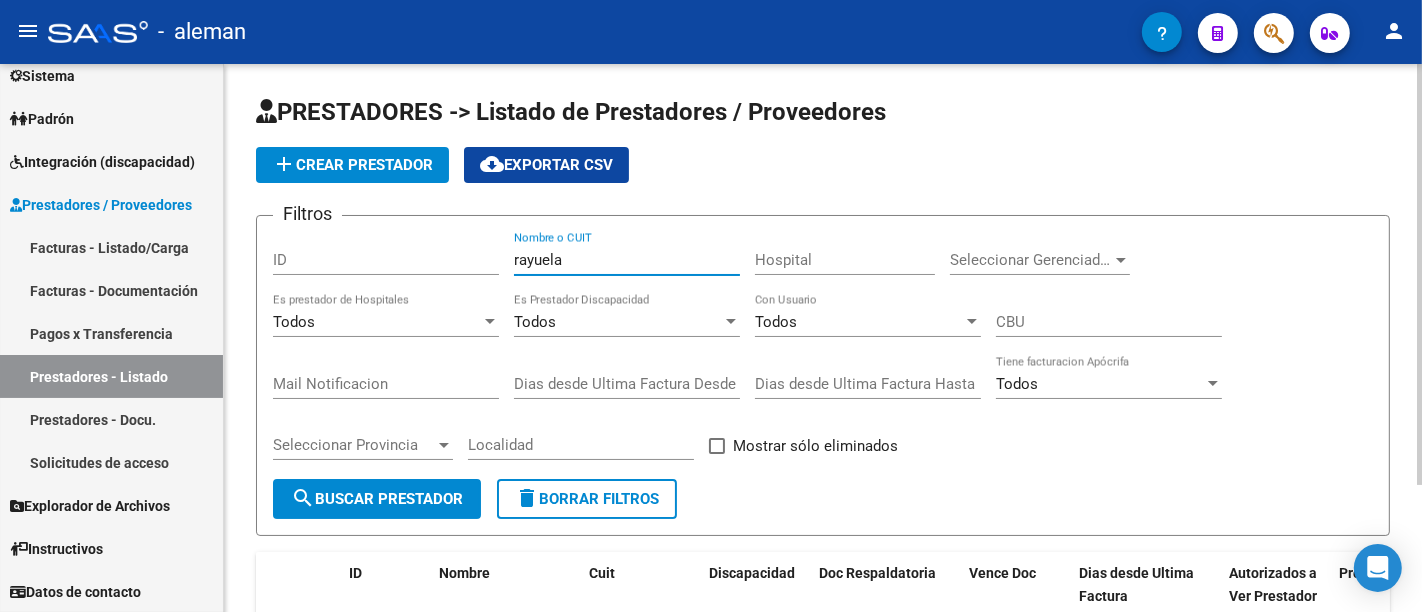 drag, startPoint x: 582, startPoint y: 255, endPoint x: 475, endPoint y: 255, distance: 107 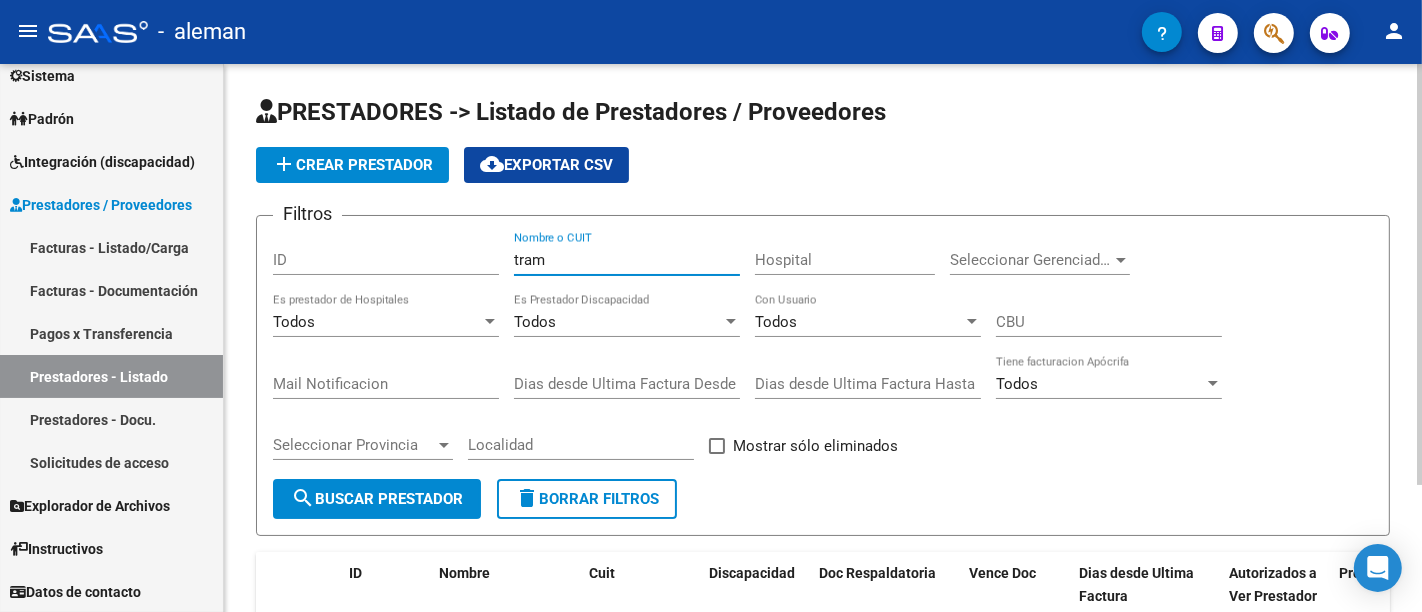 type on "trama" 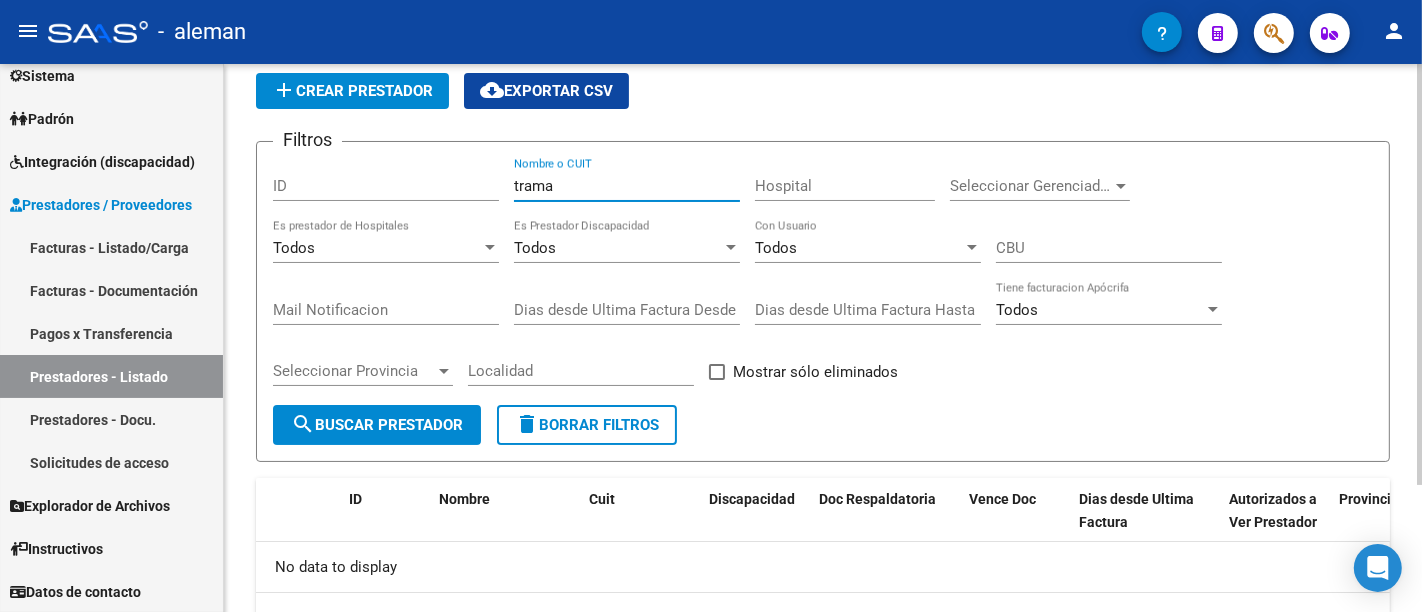 scroll, scrollTop: 0, scrollLeft: 0, axis: both 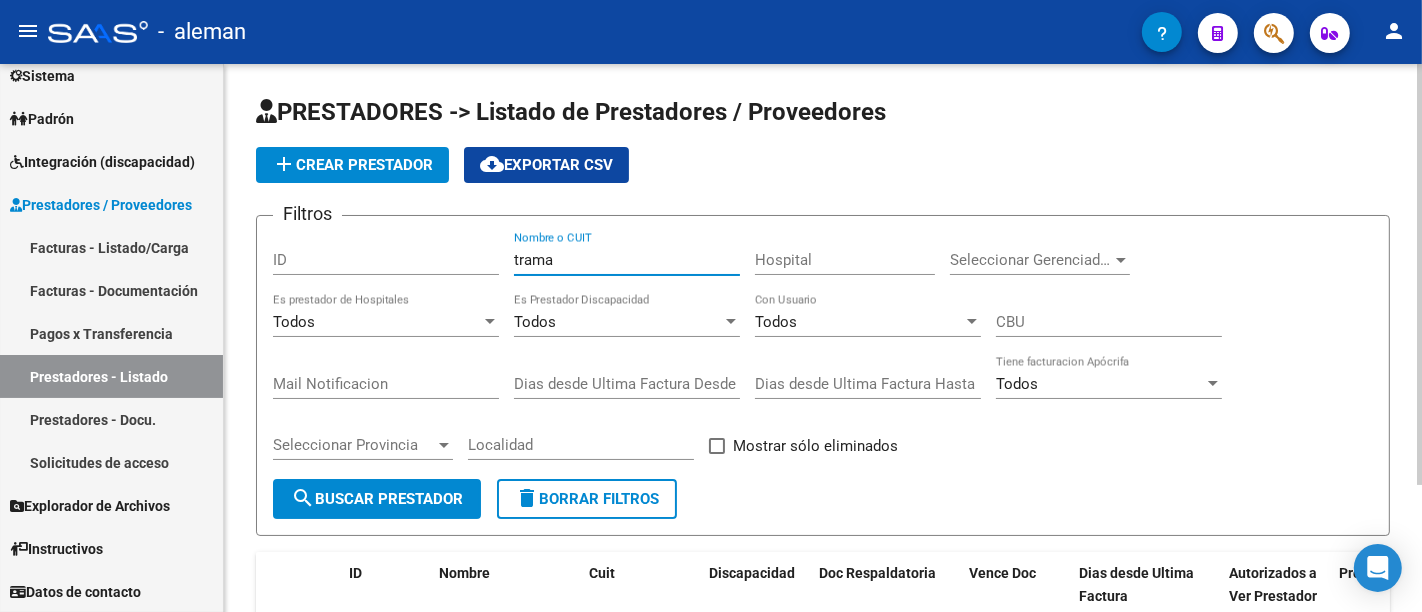 drag, startPoint x: 548, startPoint y: 257, endPoint x: 497, endPoint y: 255, distance: 51.0392 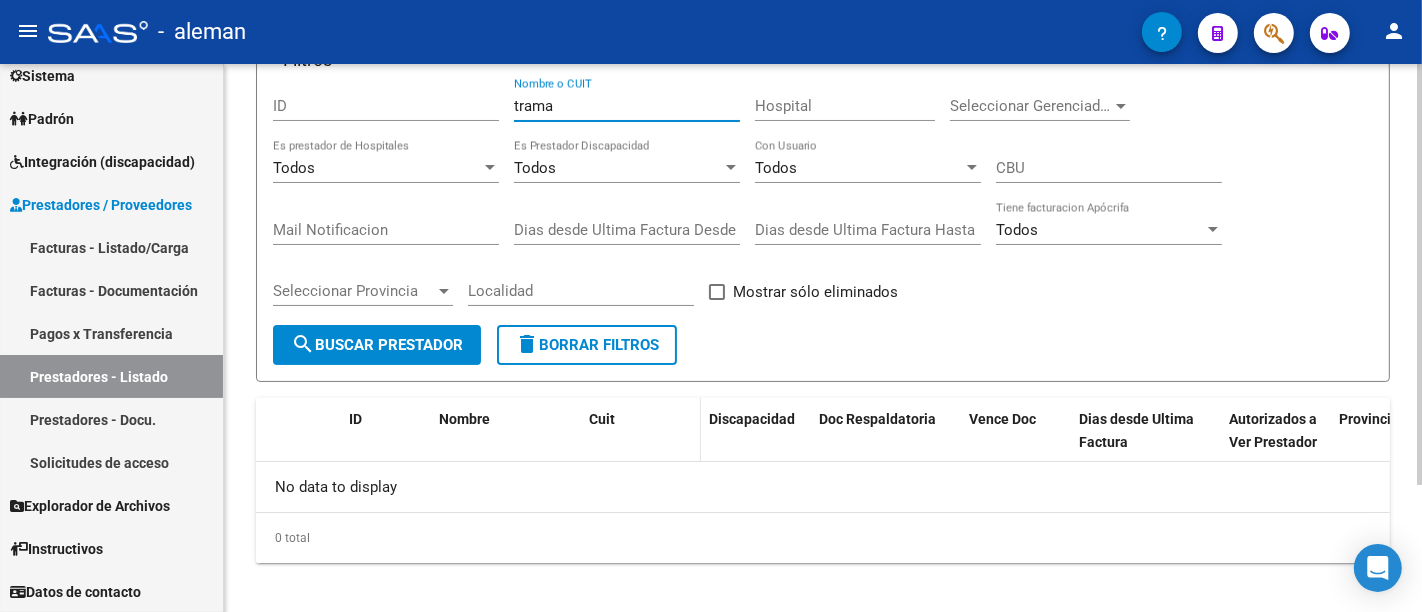 scroll, scrollTop: 167, scrollLeft: 0, axis: vertical 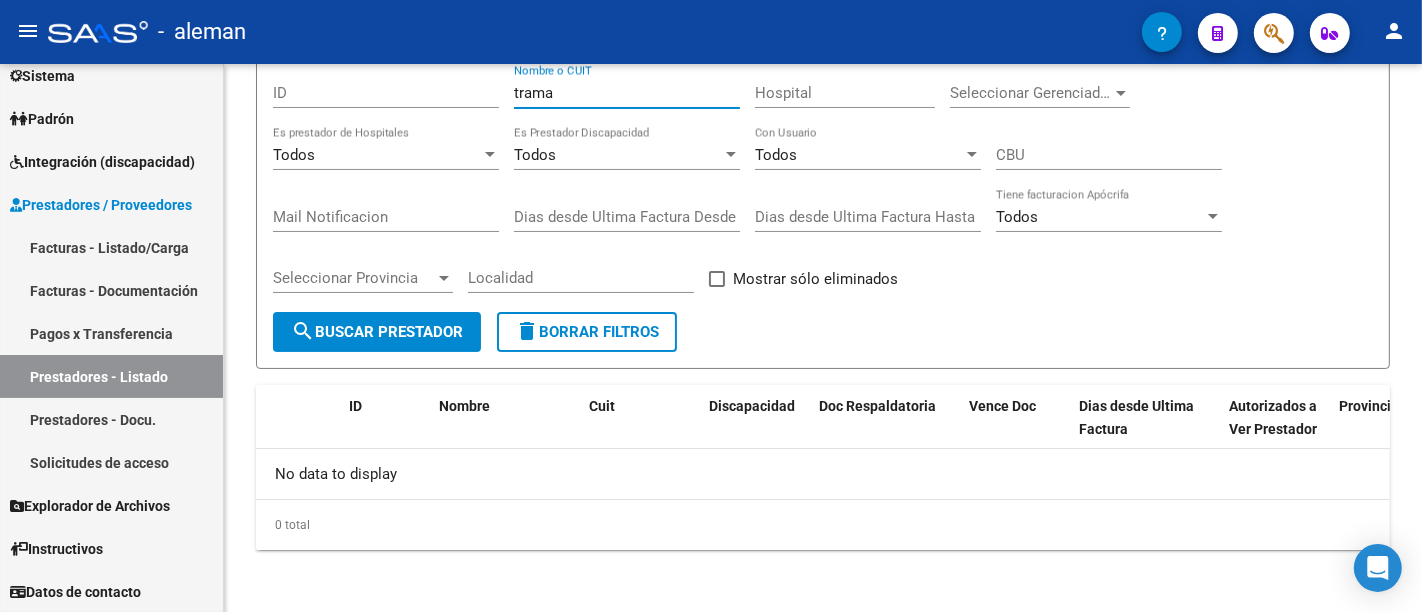 type on "trama" 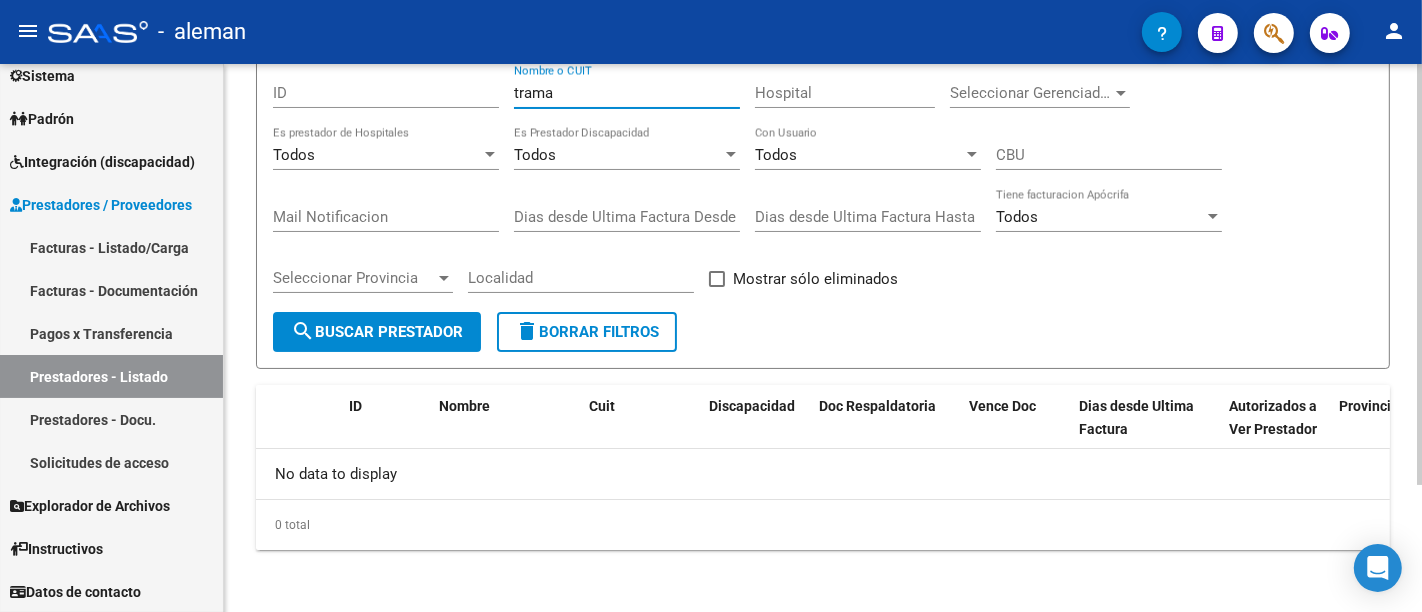 drag, startPoint x: 528, startPoint y: 94, endPoint x: 468, endPoint y: 94, distance: 60 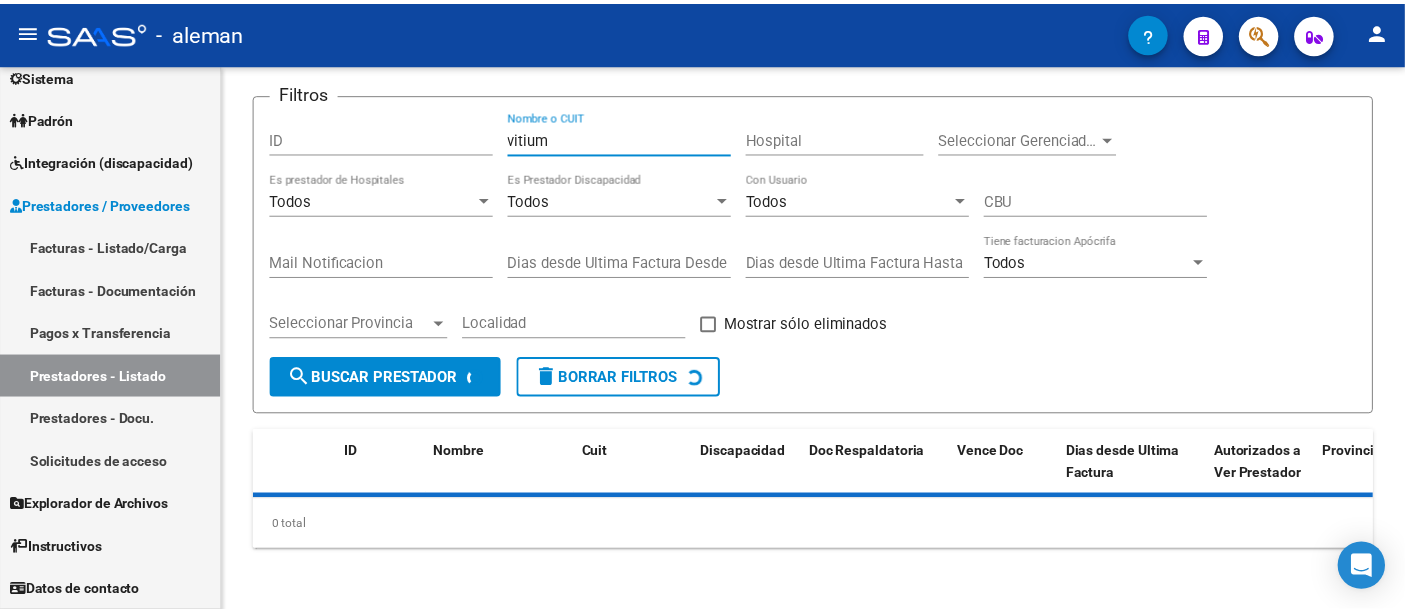 scroll, scrollTop: 167, scrollLeft: 0, axis: vertical 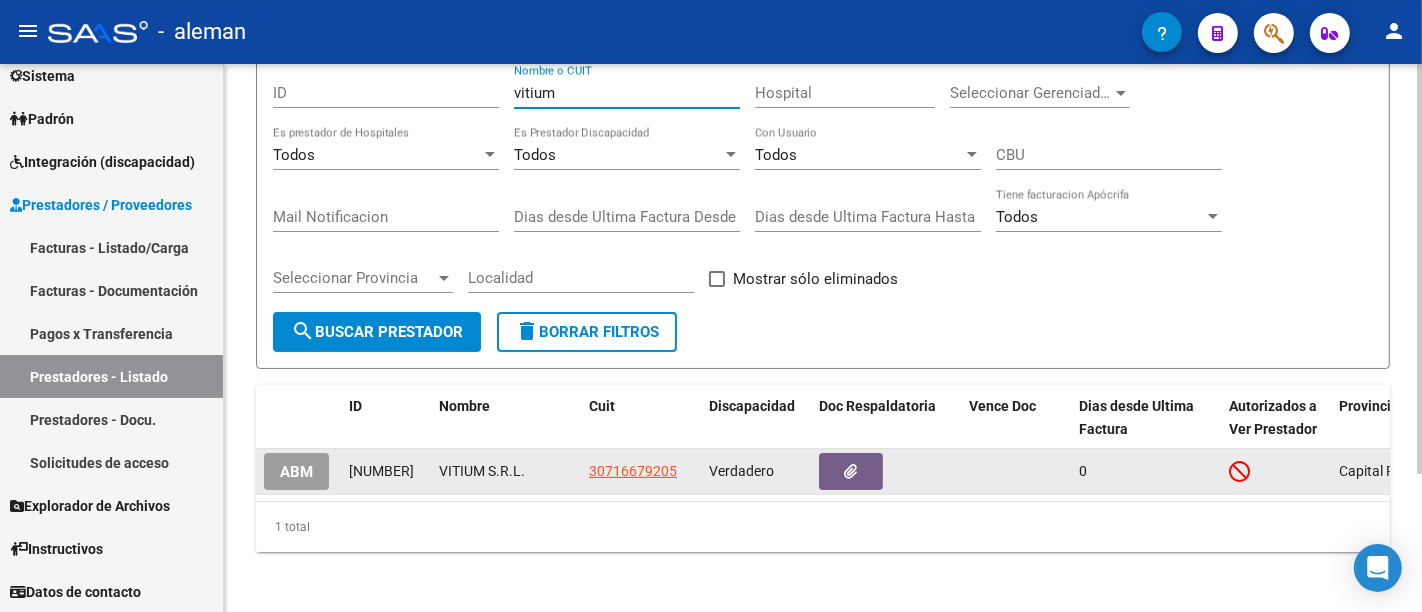type on "vitium" 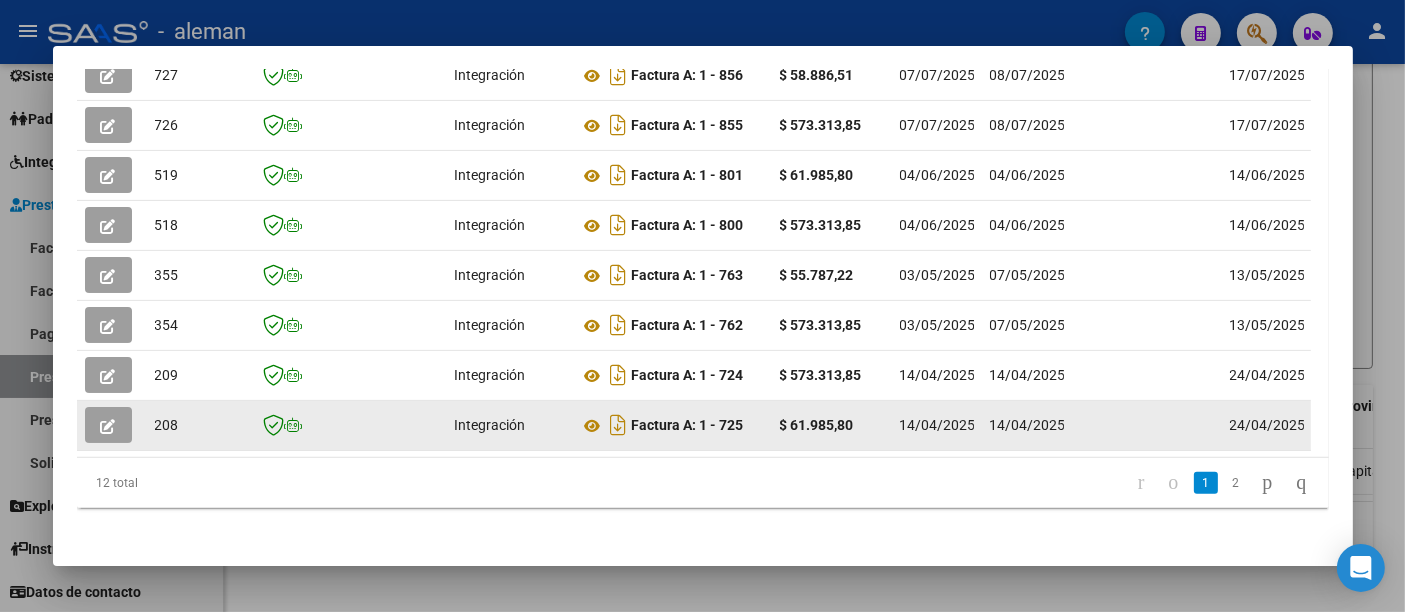 scroll, scrollTop: 694, scrollLeft: 0, axis: vertical 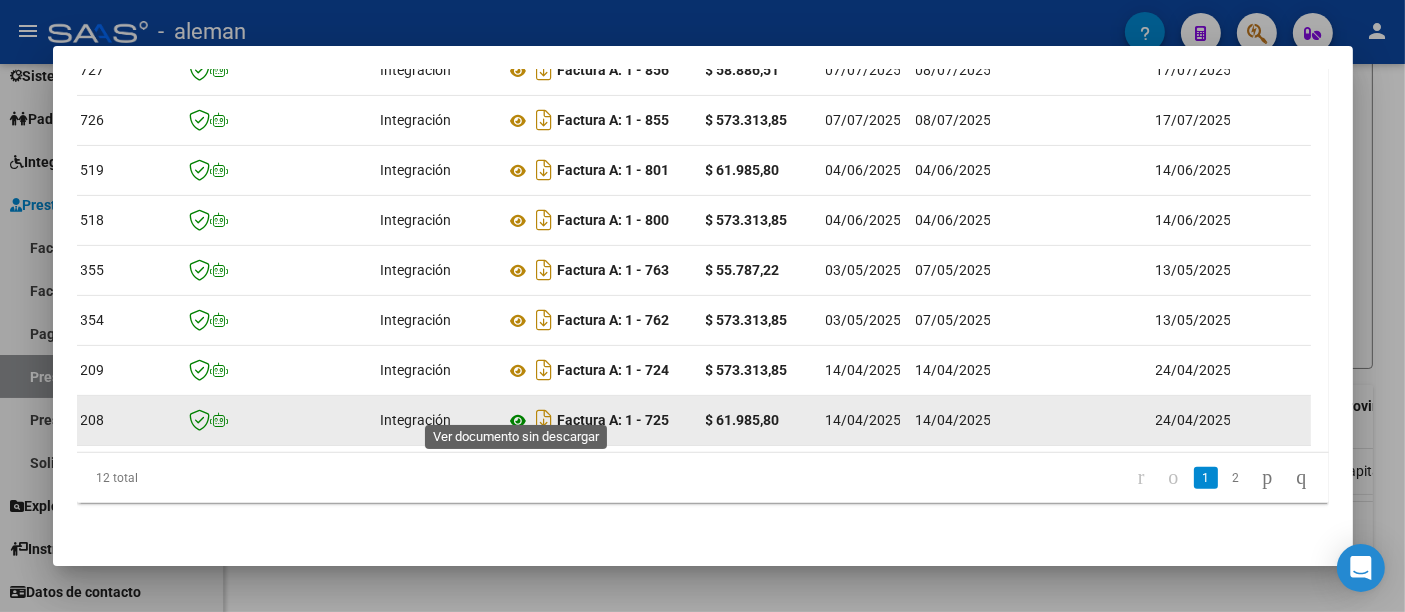 click 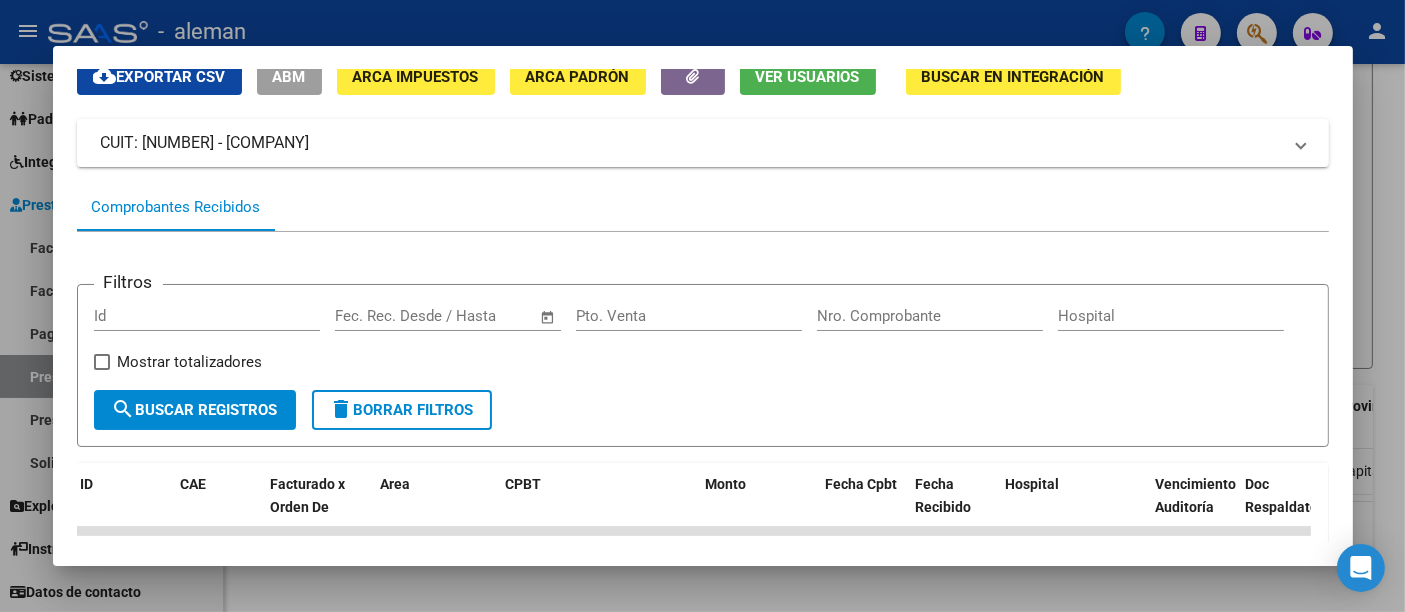 scroll, scrollTop: 0, scrollLeft: 0, axis: both 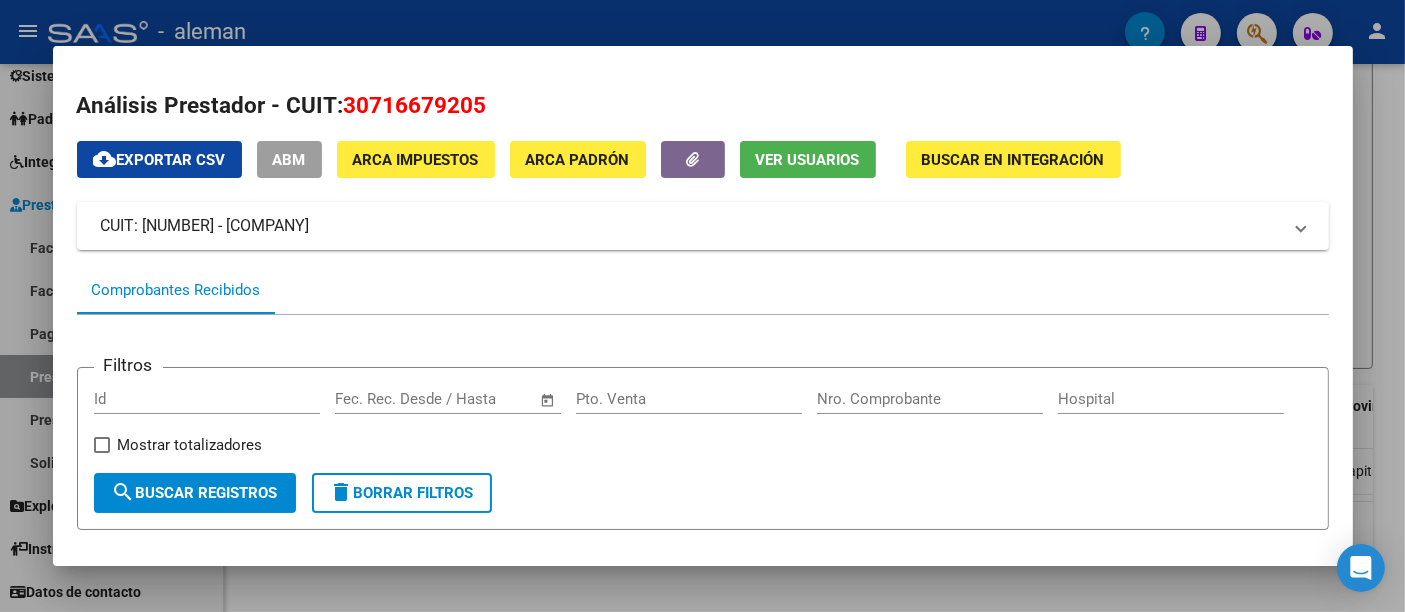 click at bounding box center (102, 445) 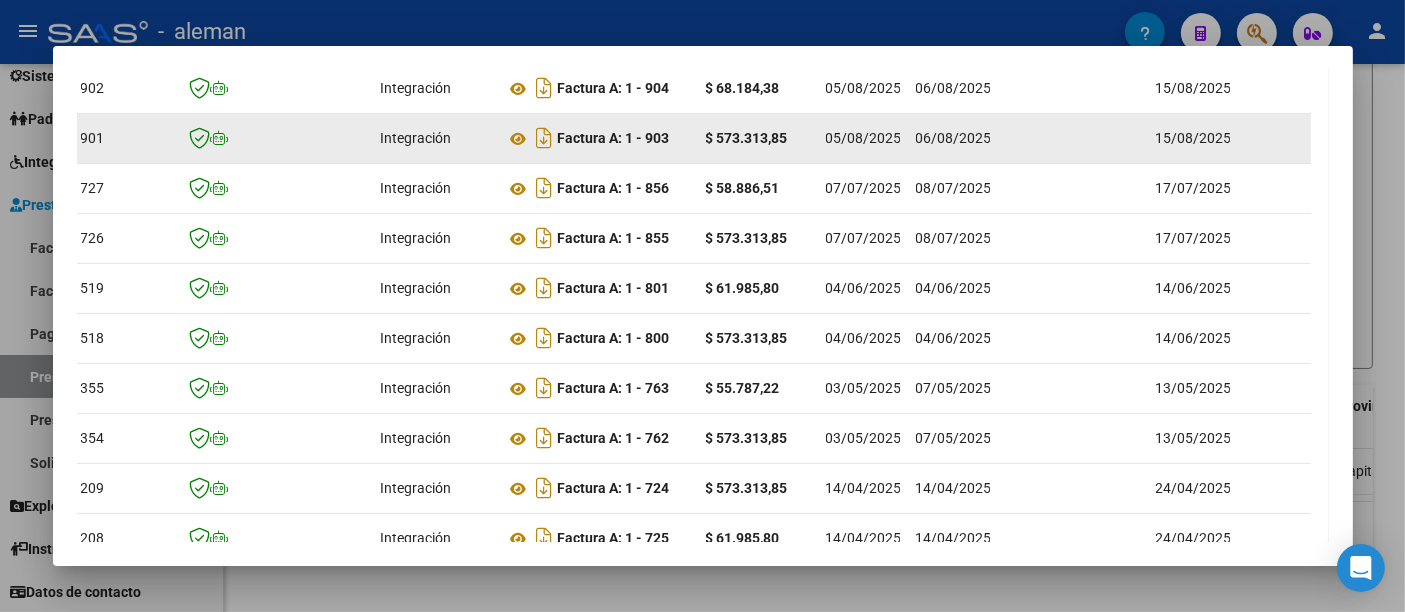 scroll, scrollTop: 666, scrollLeft: 0, axis: vertical 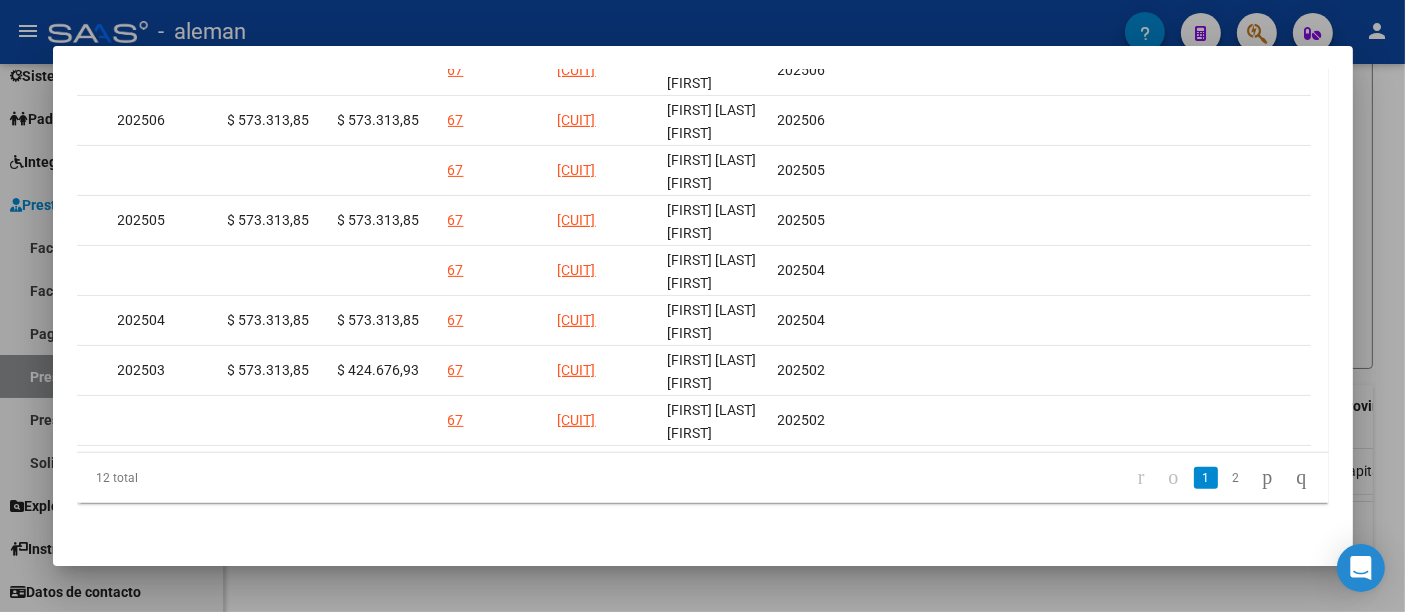 click on "2" 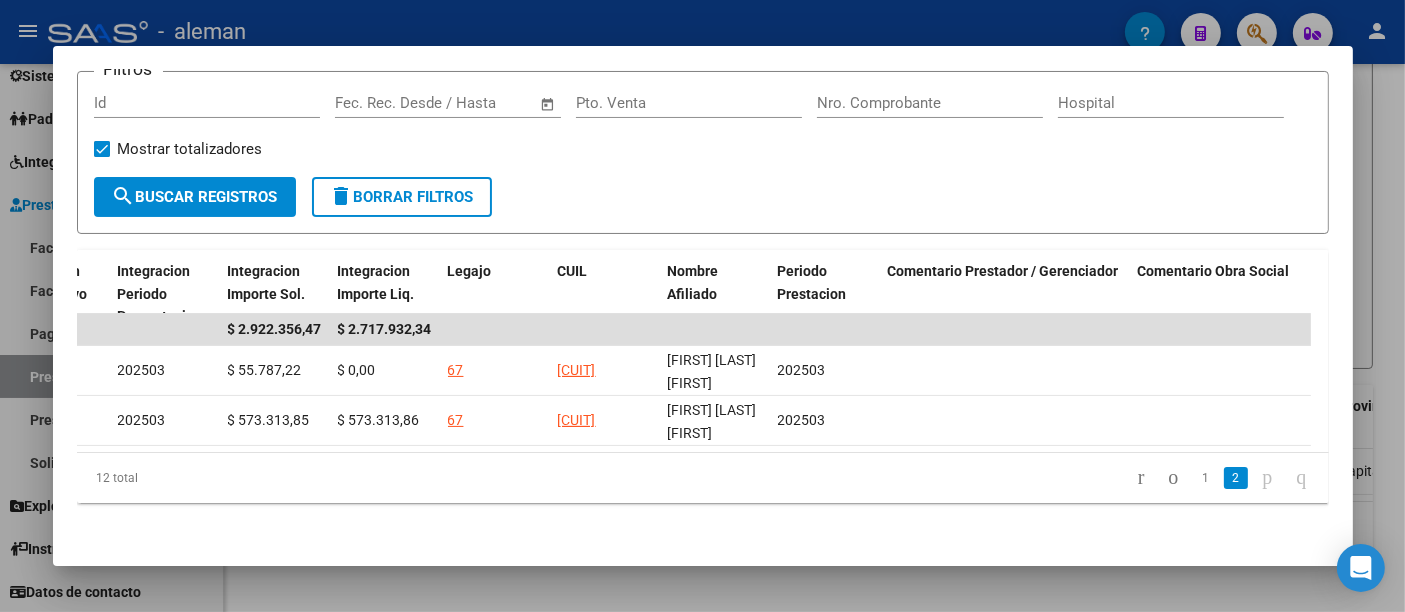scroll, scrollTop: 317, scrollLeft: 0, axis: vertical 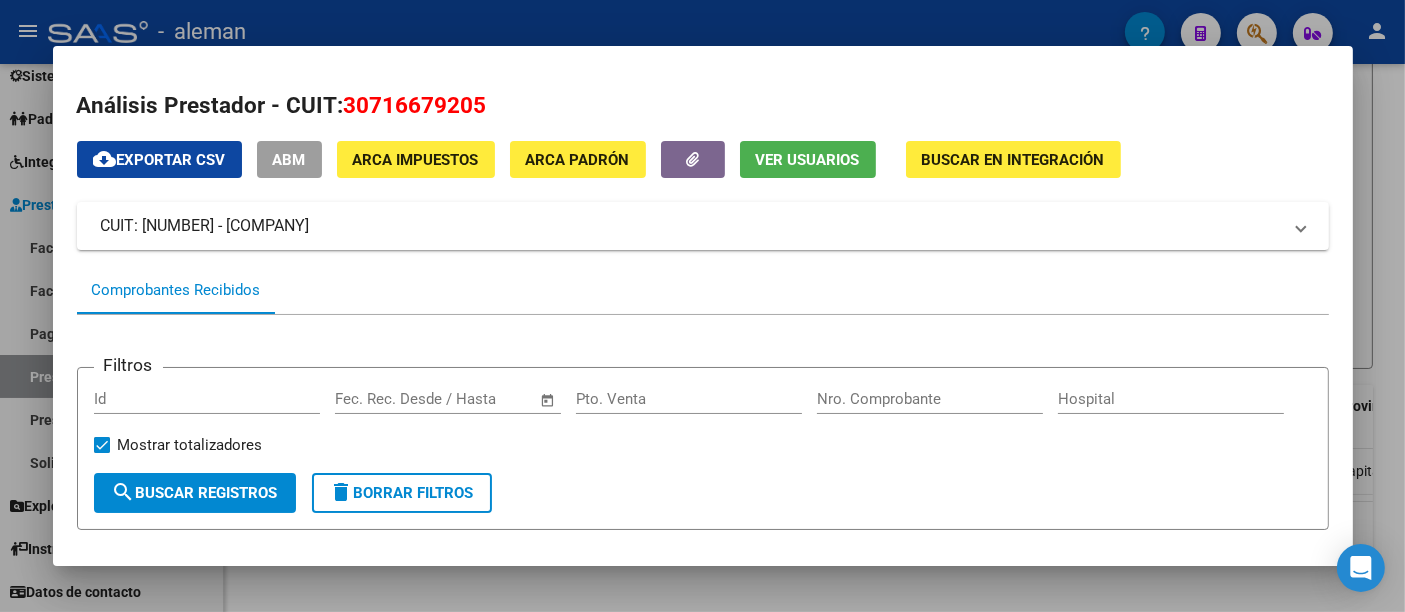click on "Buscar en Integración" 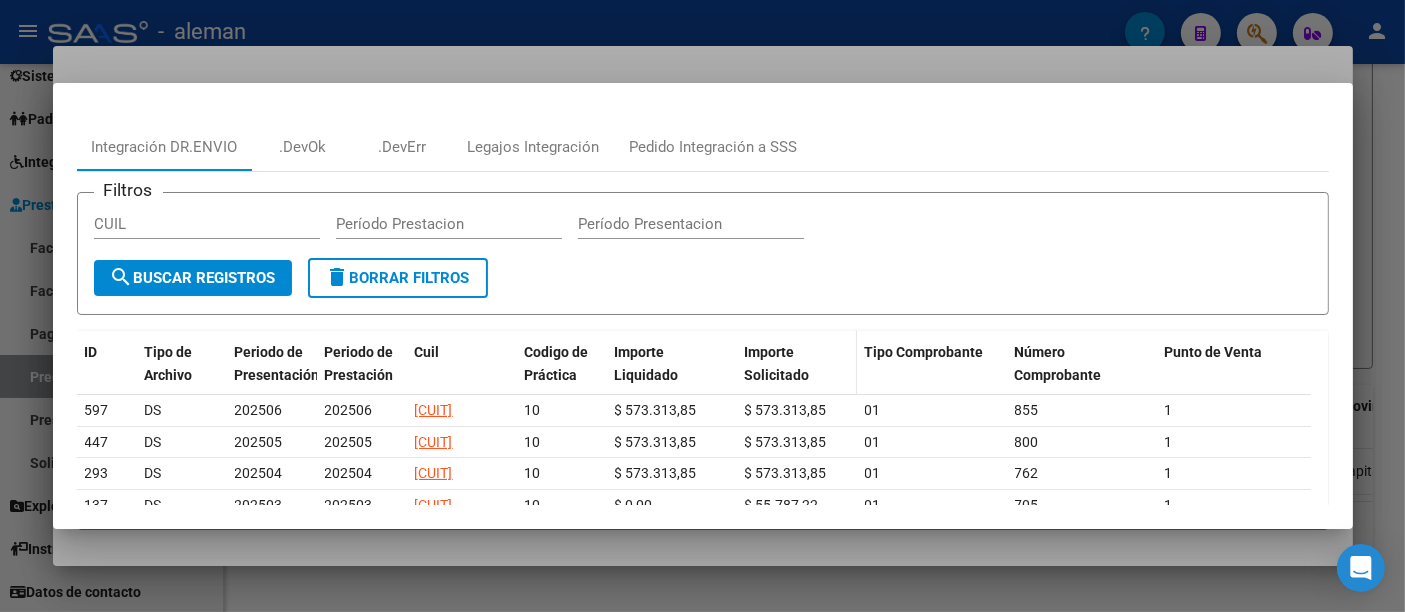 scroll, scrollTop: 111, scrollLeft: 0, axis: vertical 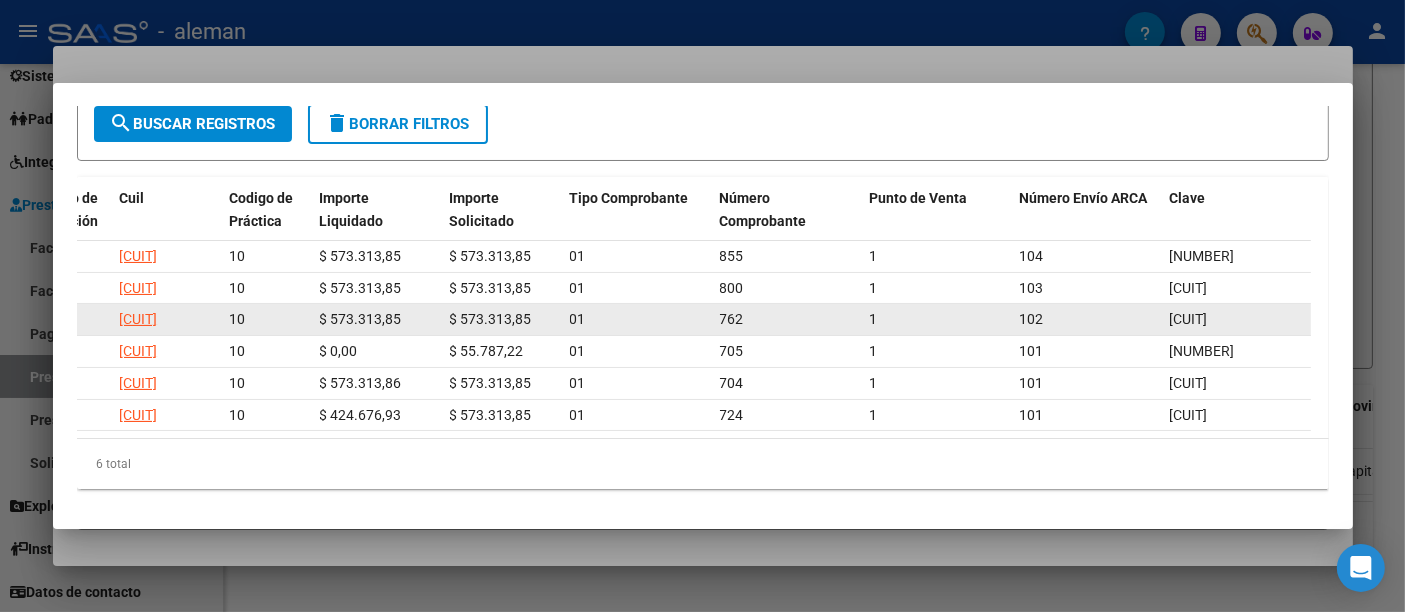 drag, startPoint x: 542, startPoint y: 277, endPoint x: 475, endPoint y: 298, distance: 70.21396 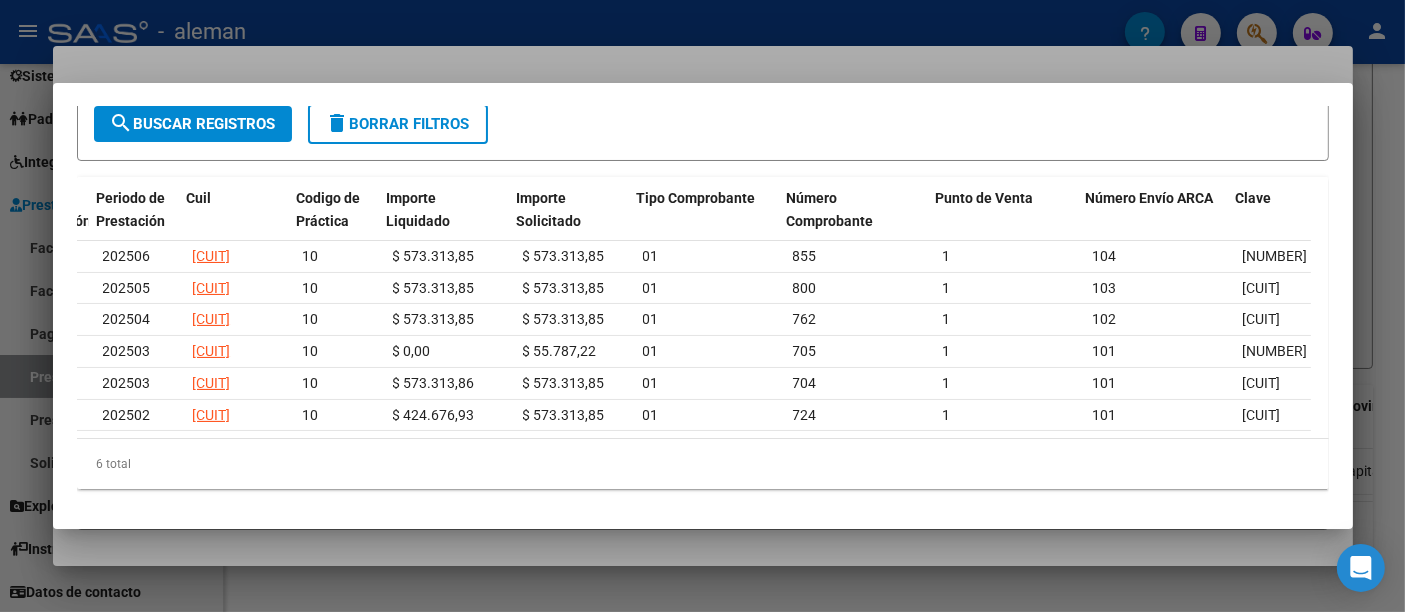 scroll, scrollTop: 0, scrollLeft: 295, axis: horizontal 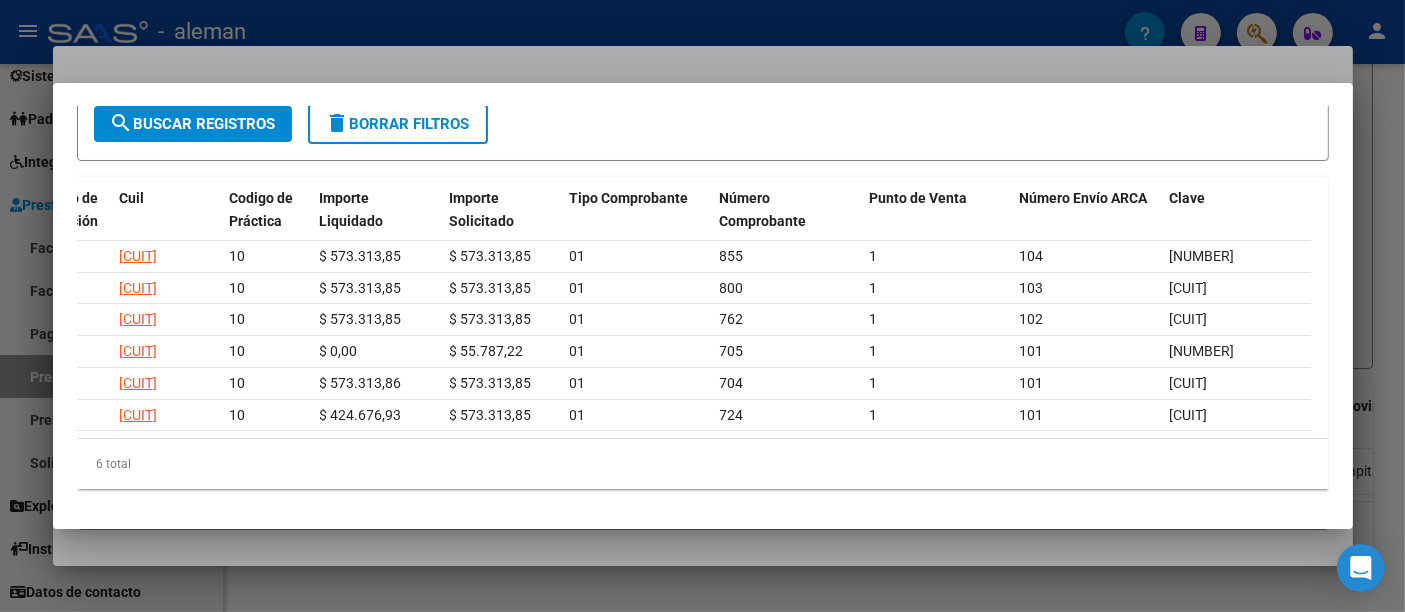 click at bounding box center [702, 306] 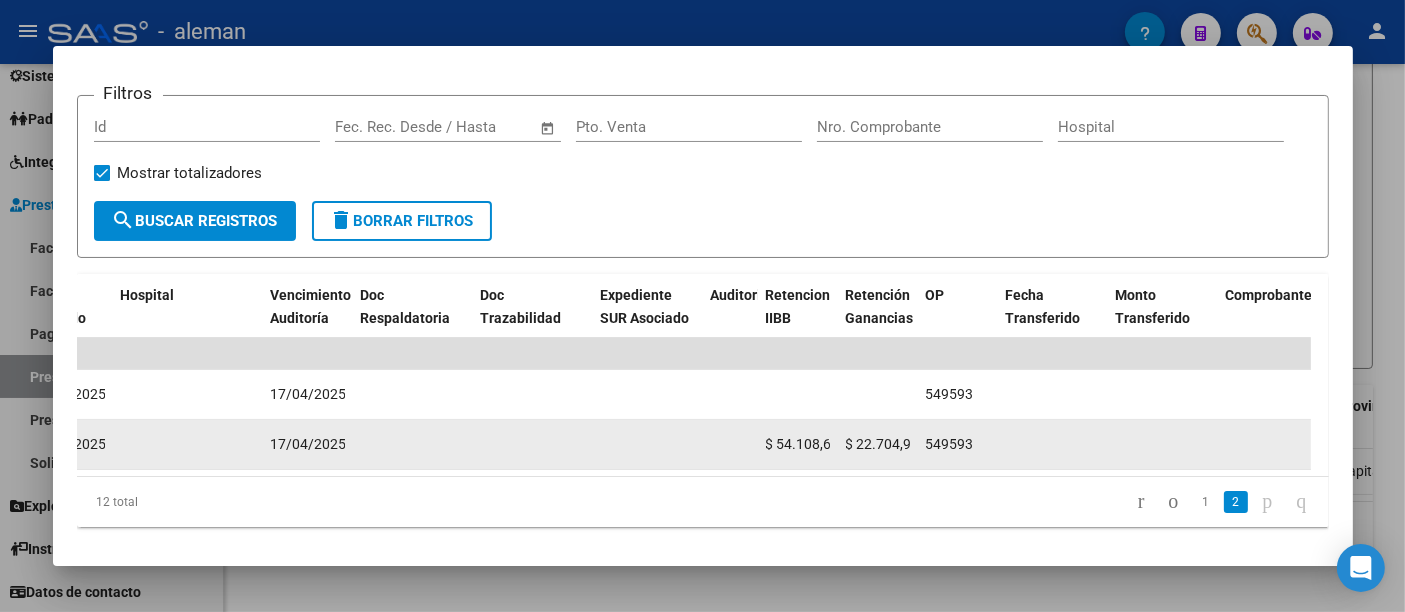 scroll, scrollTop: 317, scrollLeft: 0, axis: vertical 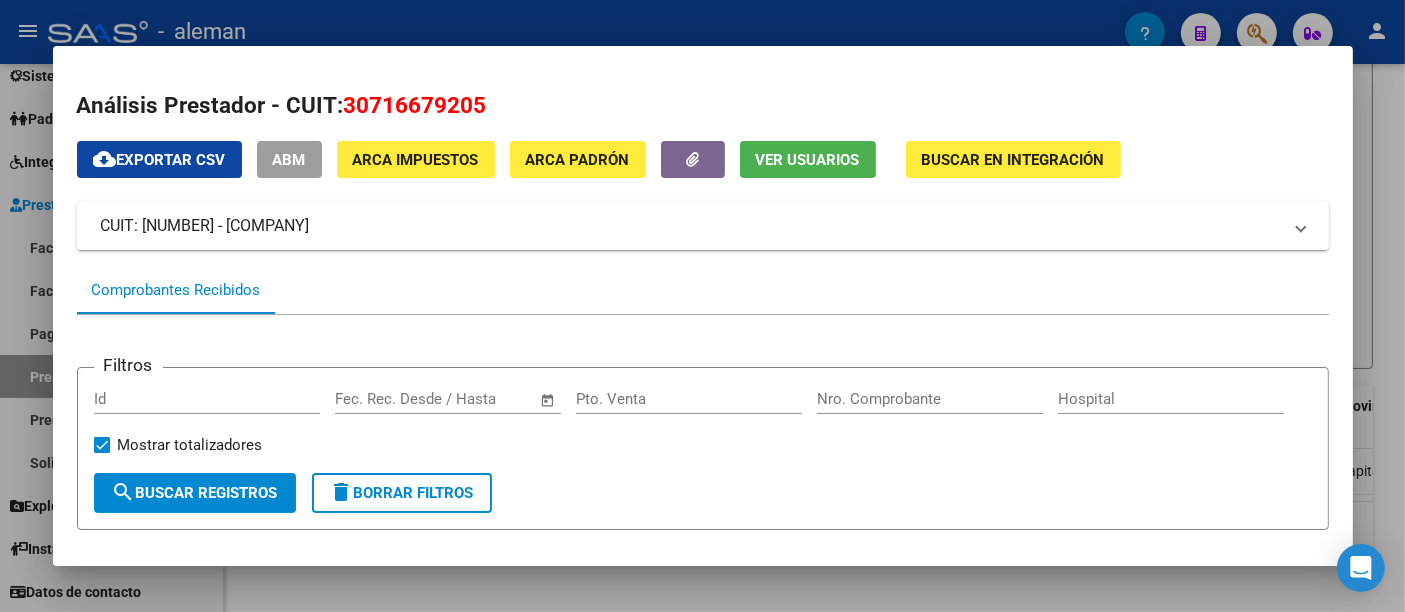 click at bounding box center (702, 306) 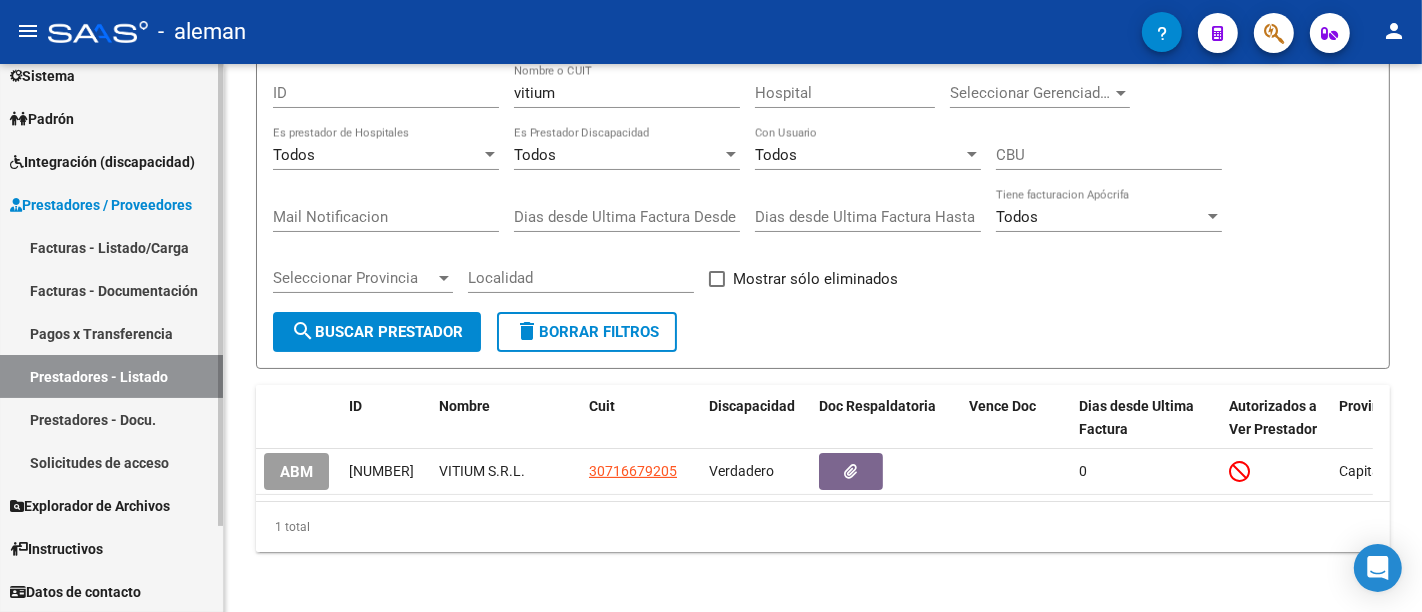 click on "Explorador de Archivos" at bounding box center [90, 506] 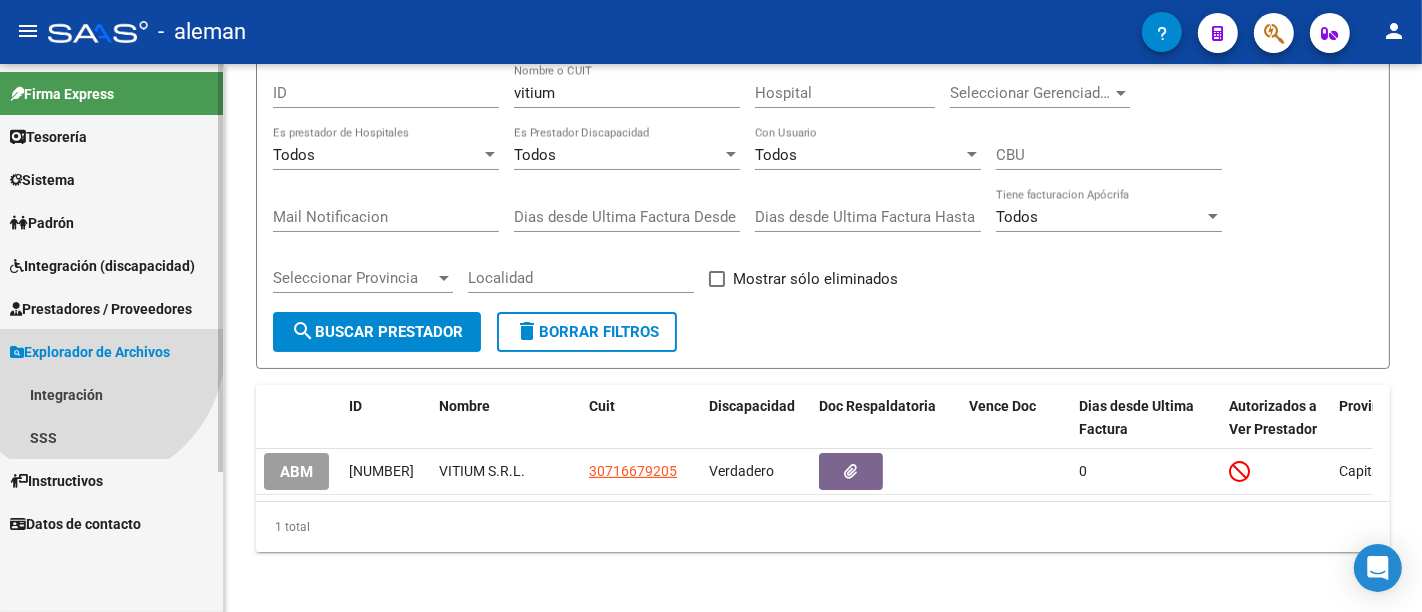 scroll, scrollTop: 0, scrollLeft: 0, axis: both 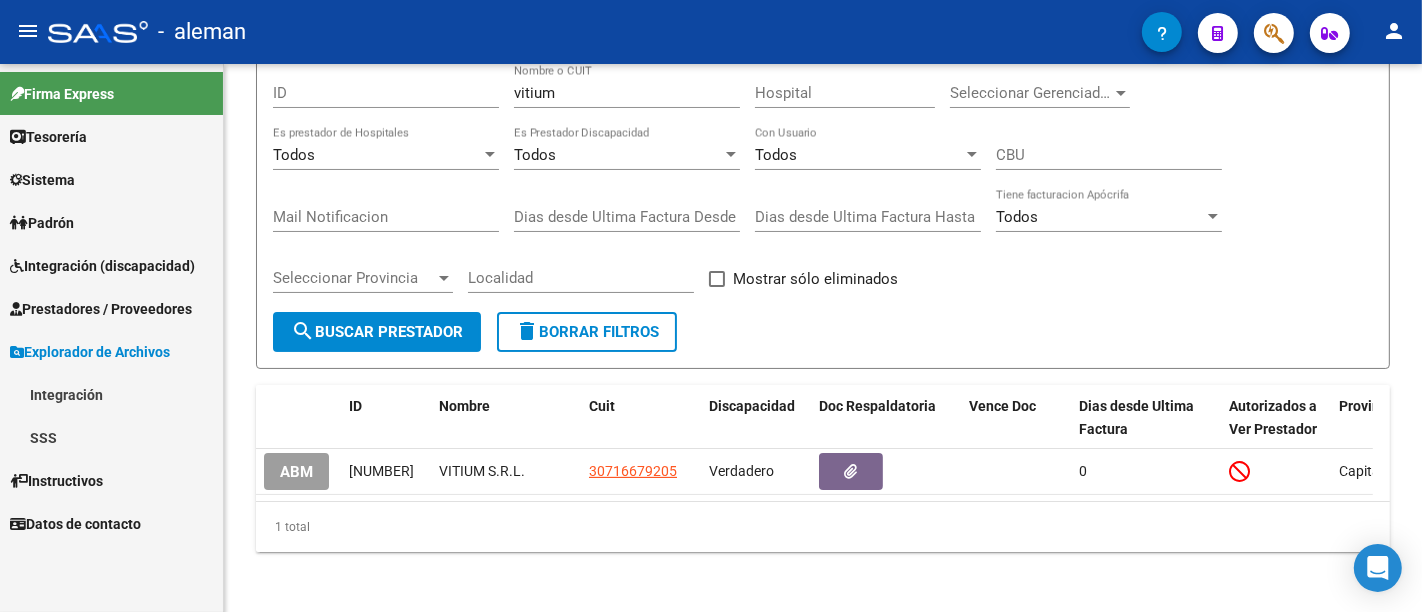 click on "Instructivos" at bounding box center [56, 481] 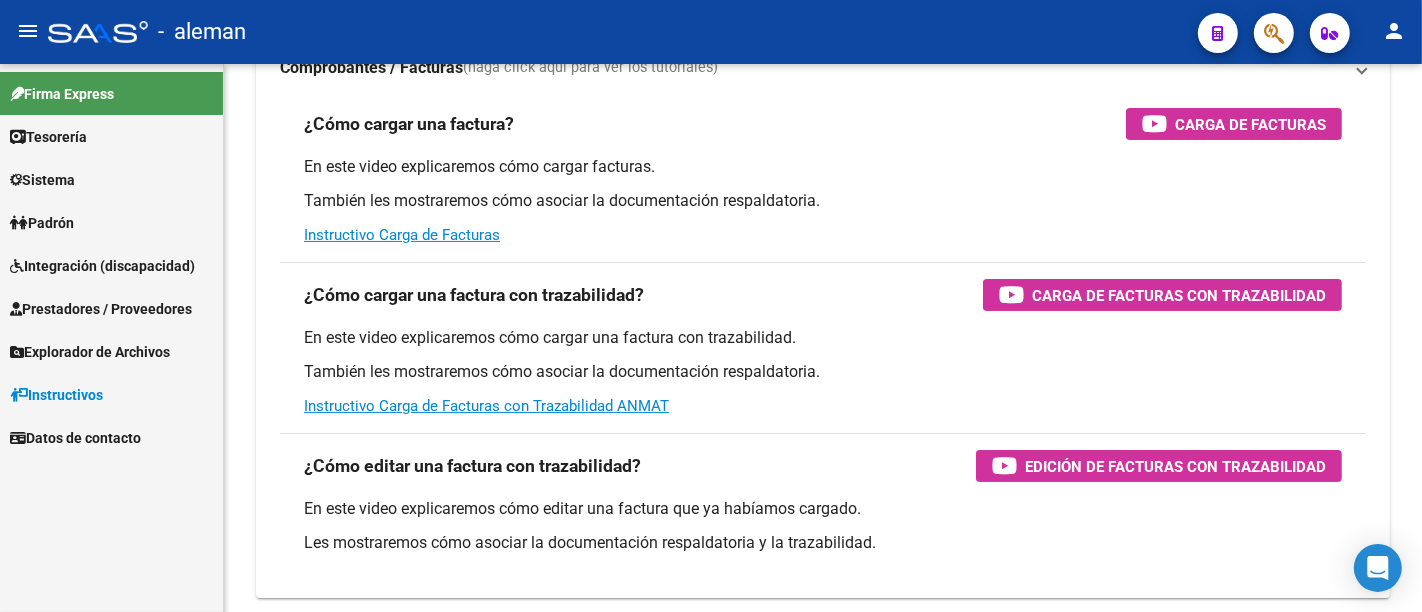 scroll, scrollTop: 0, scrollLeft: 0, axis: both 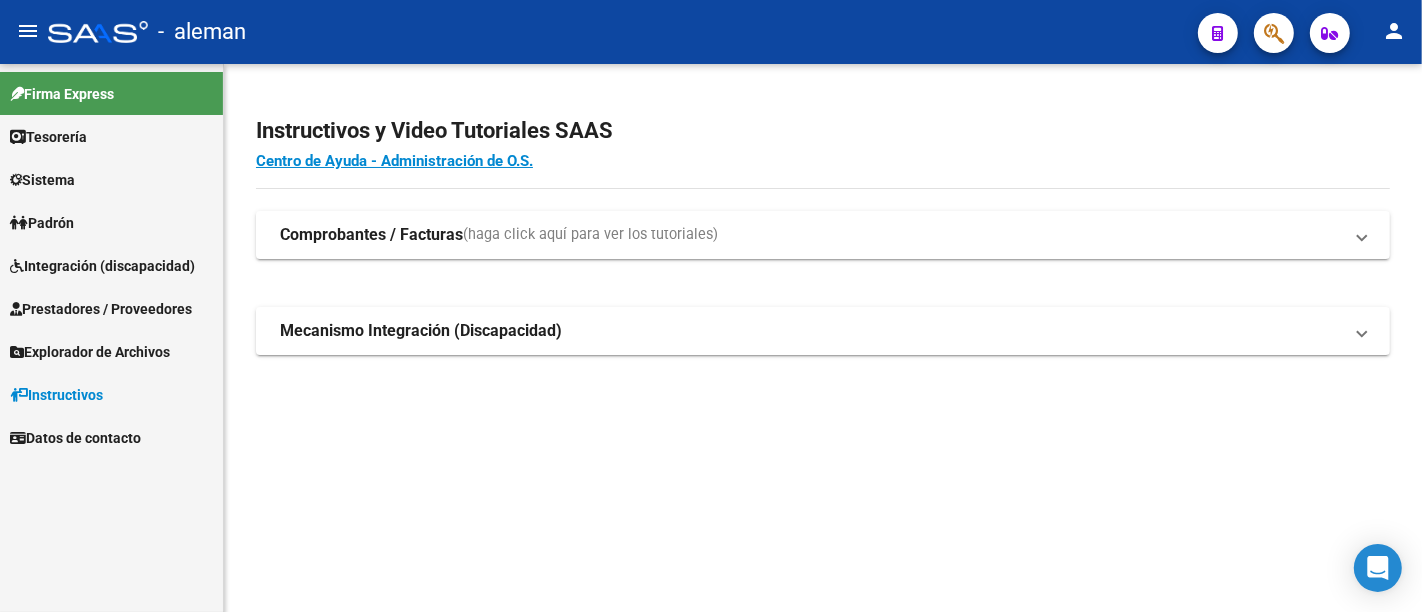 click on "Explorador de Archivos" at bounding box center (111, 351) 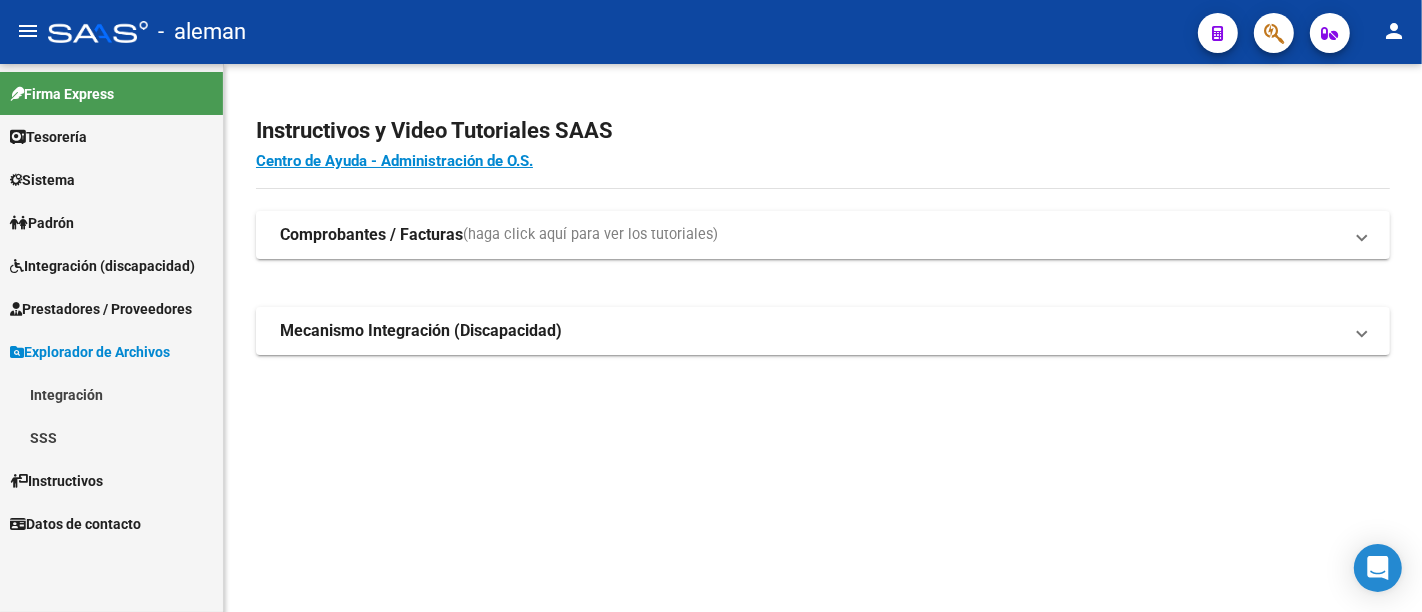 click on "Prestadores / Proveedores" at bounding box center [101, 309] 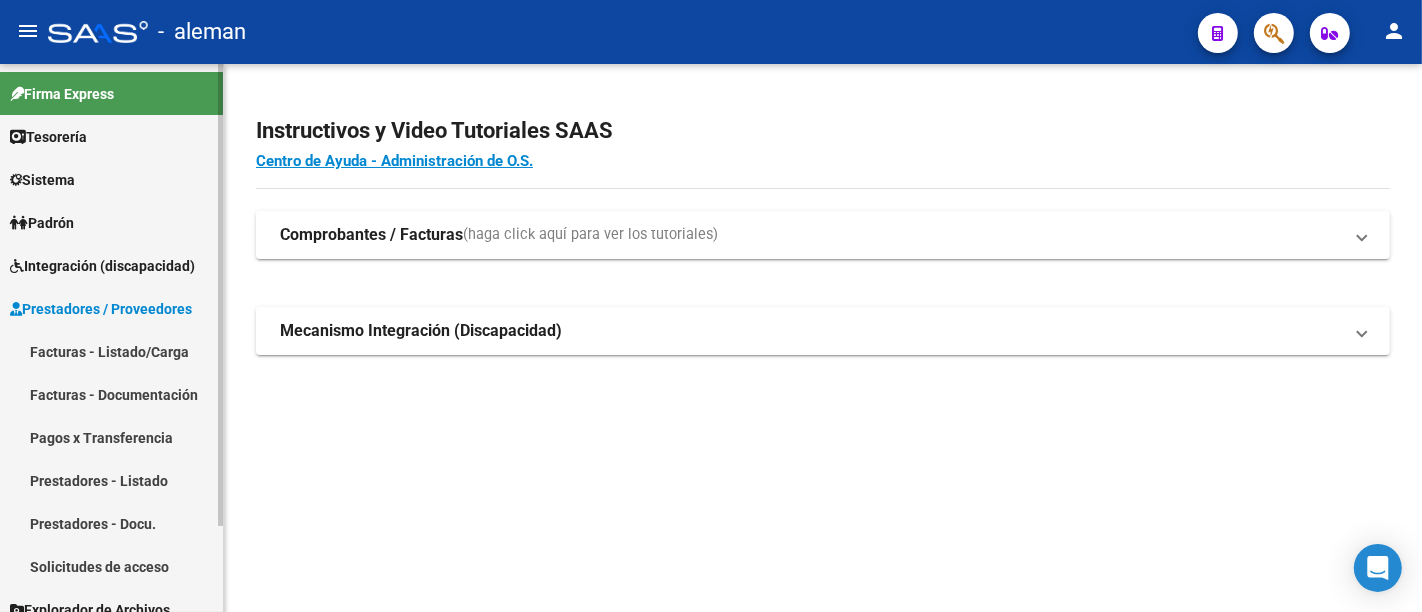 click on "Integración (discapacidad)" at bounding box center (102, 266) 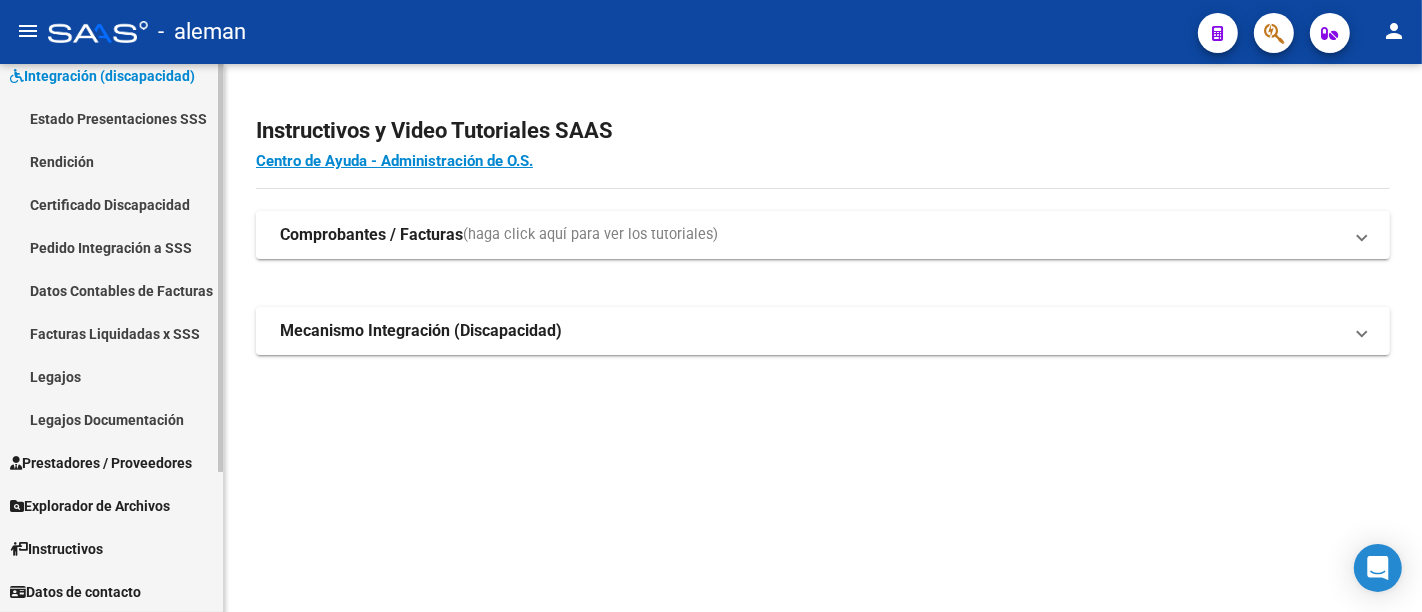 scroll, scrollTop: 0, scrollLeft: 0, axis: both 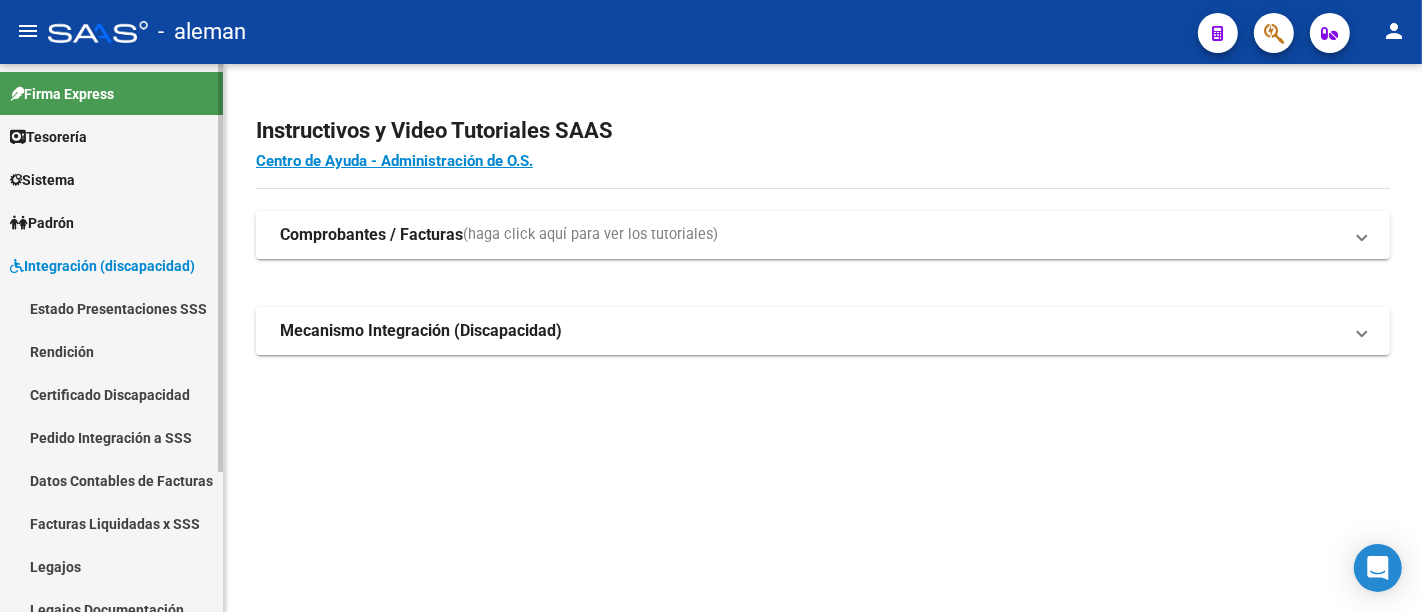 click on "Estado Presentaciones SSS" at bounding box center (111, 308) 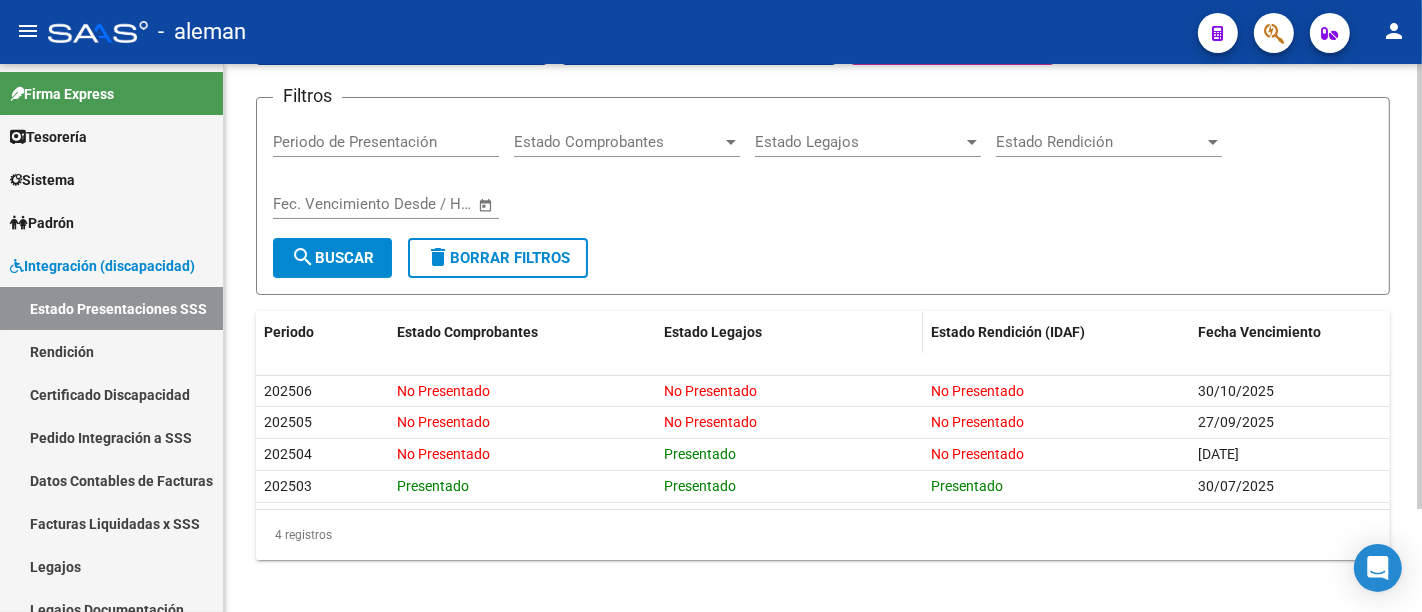 scroll, scrollTop: 127, scrollLeft: 0, axis: vertical 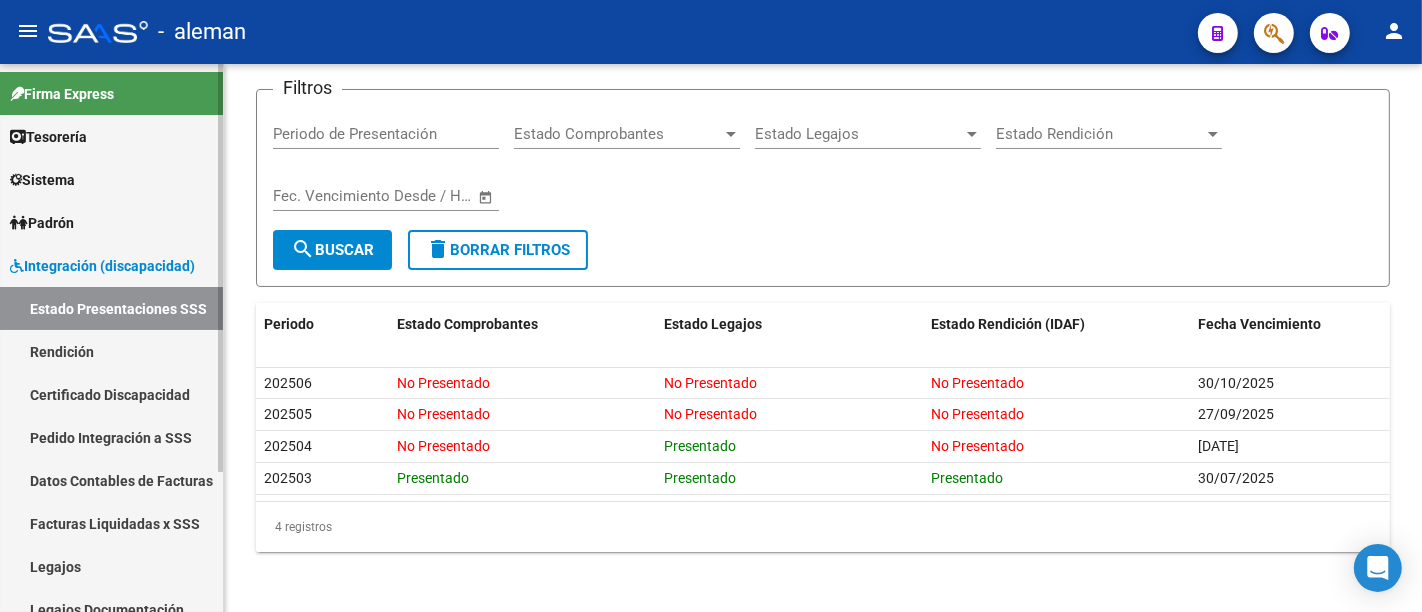 click on "Rendición" at bounding box center [111, 351] 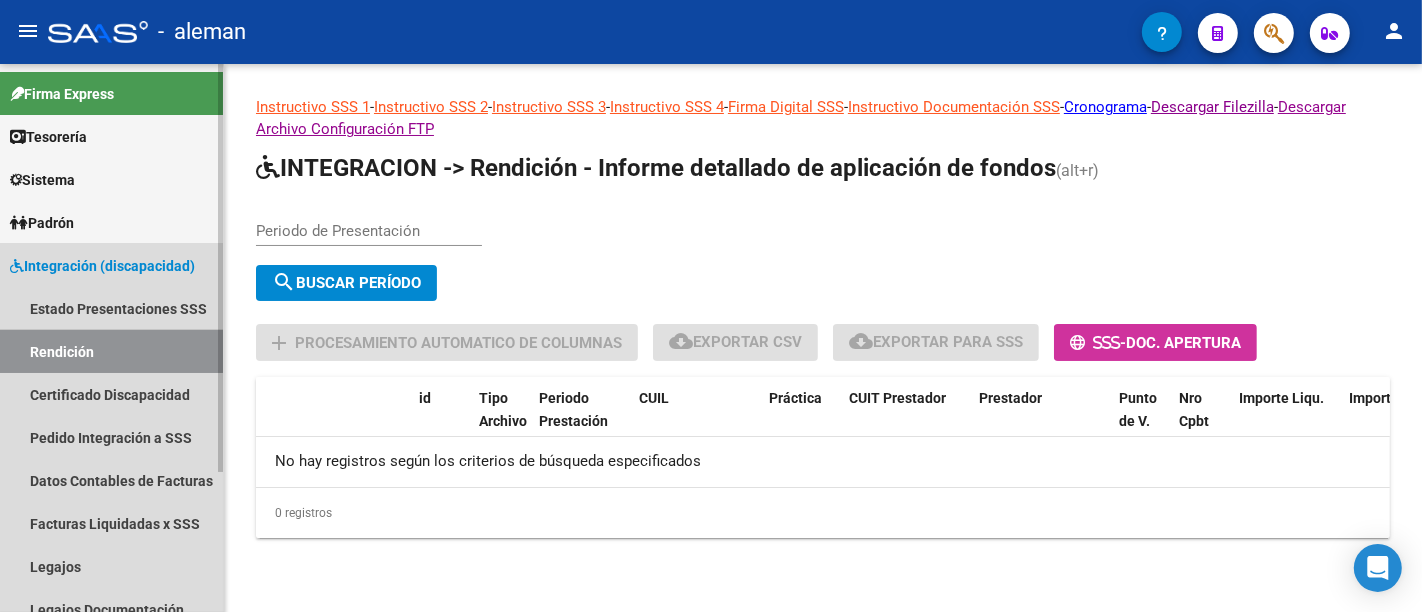 scroll, scrollTop: 0, scrollLeft: 0, axis: both 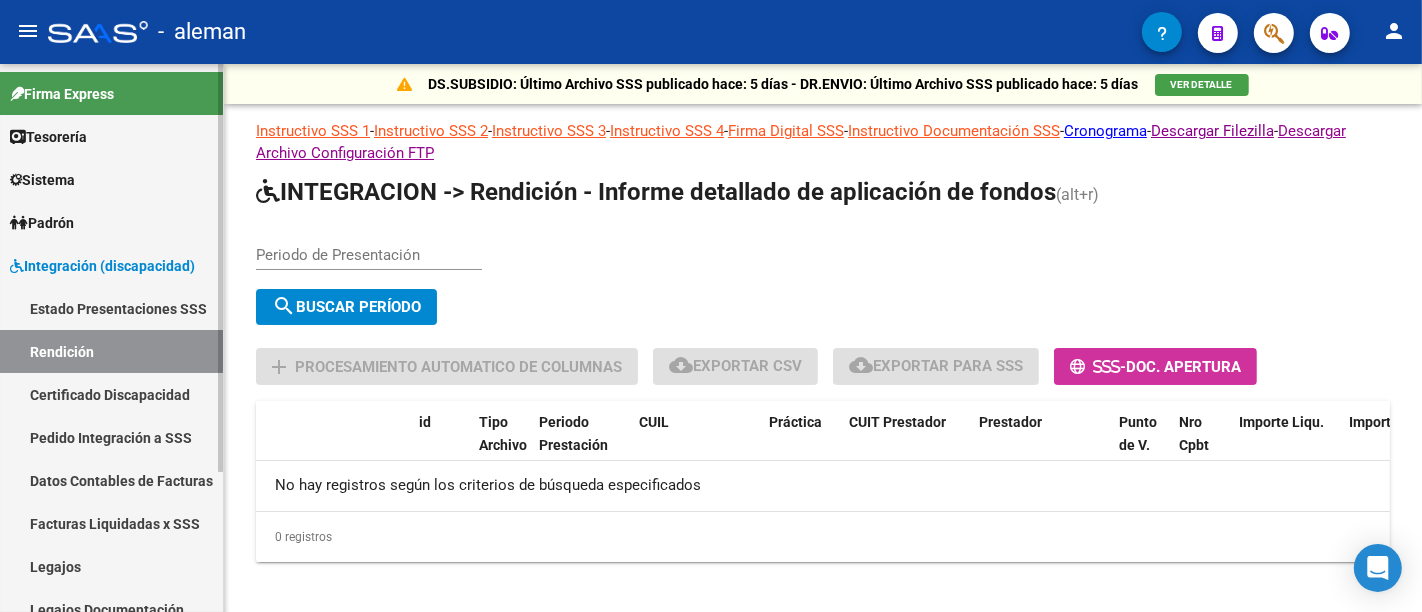 click on "Certificado Discapacidad" at bounding box center (111, 394) 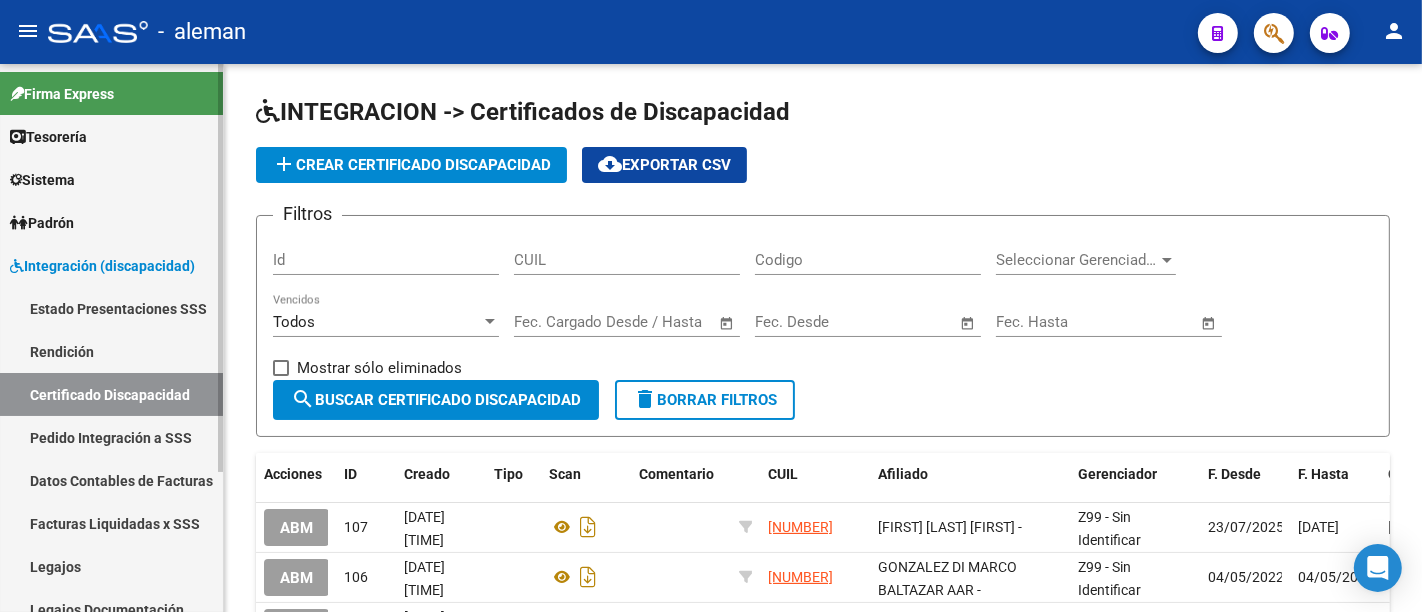 click on "Pedido Integración a SSS" at bounding box center (111, 437) 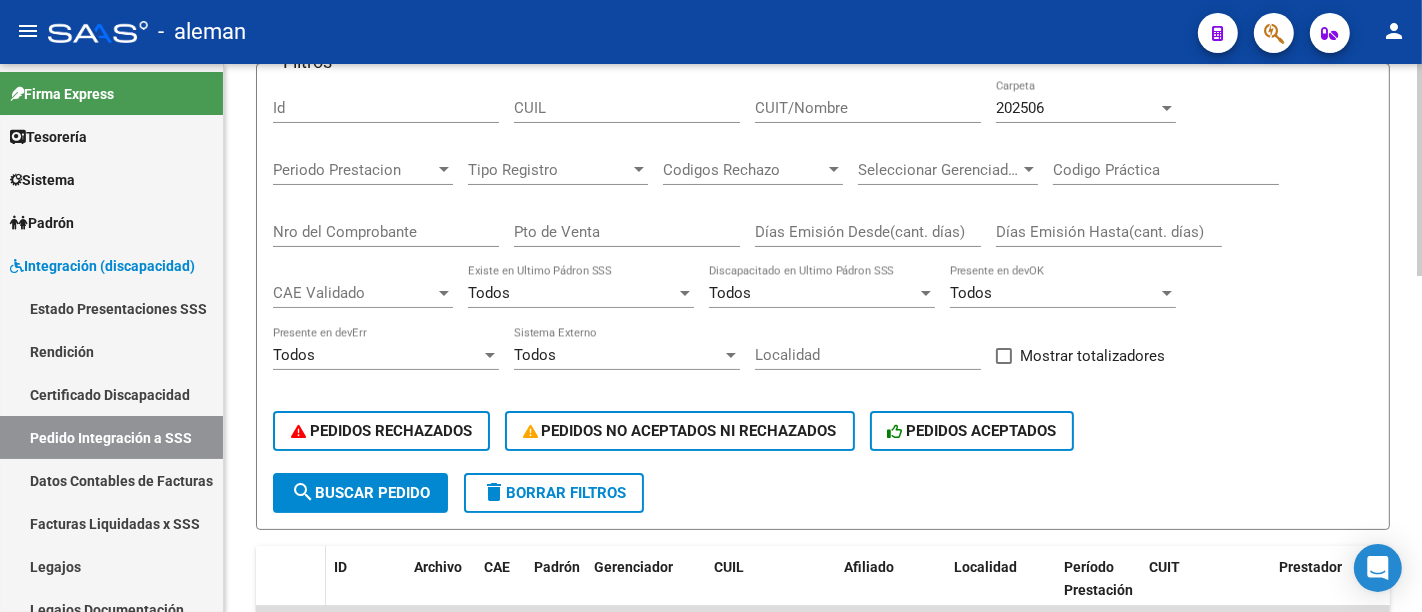 scroll, scrollTop: 0, scrollLeft: 0, axis: both 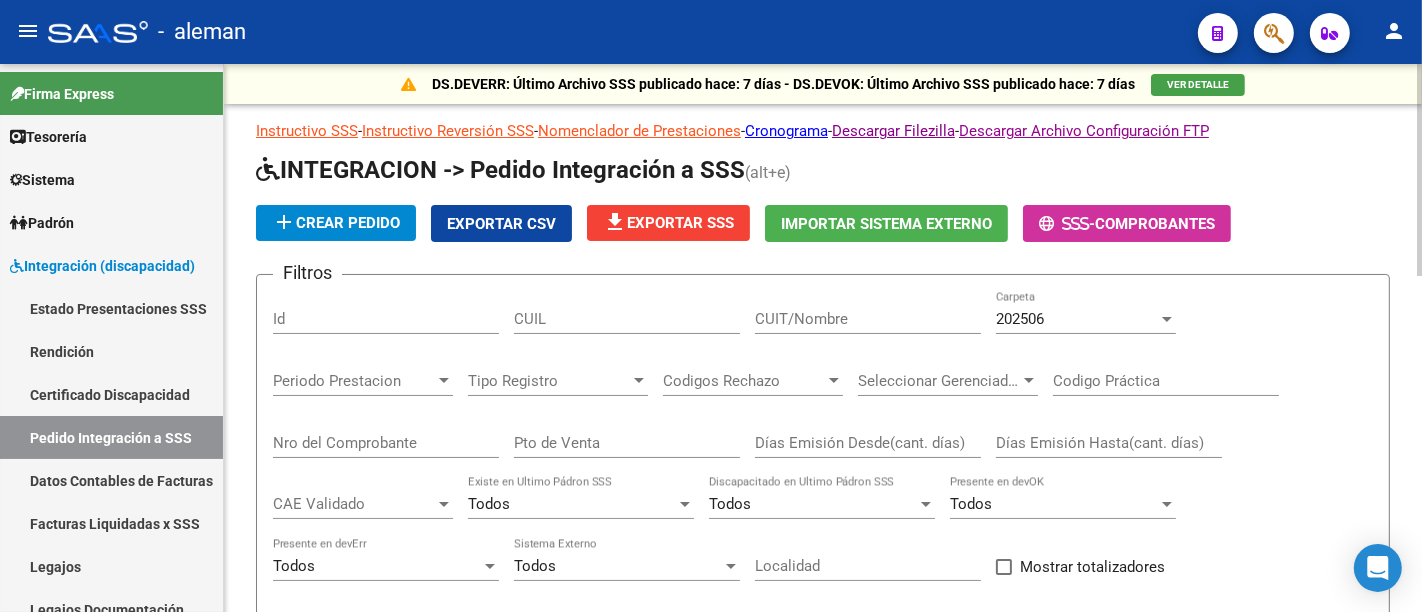 click on "CUIL" at bounding box center [627, 319] 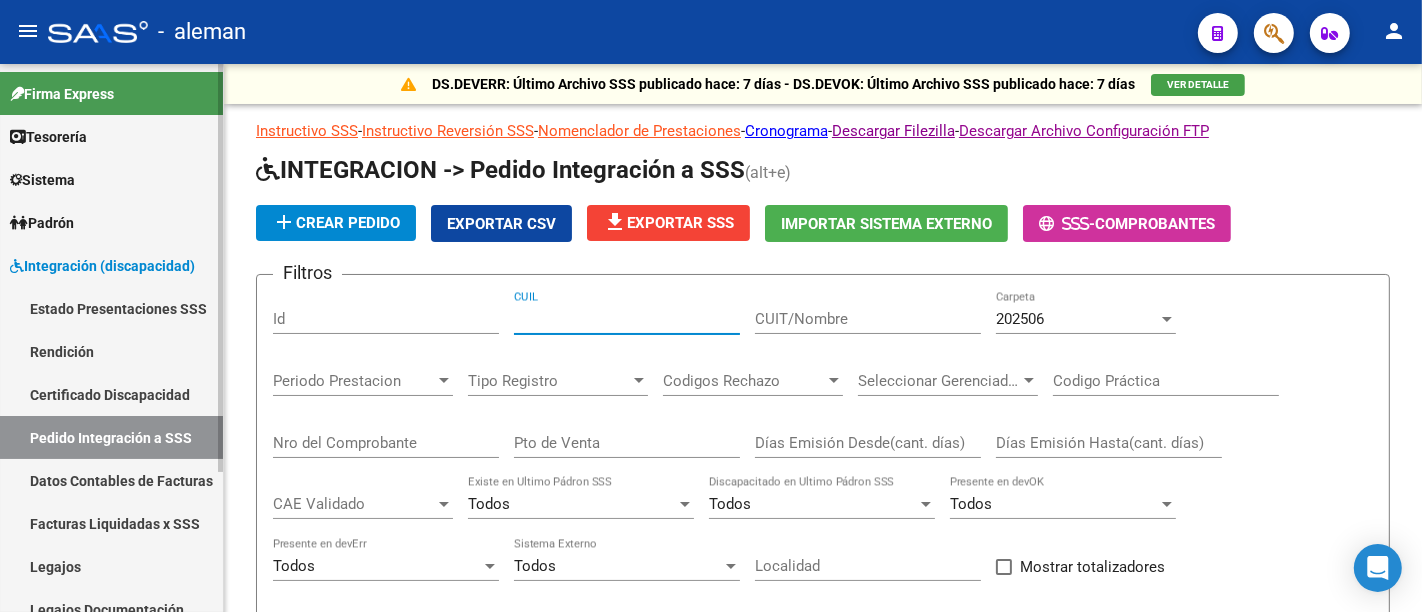 click on "Datos Contables de Facturas" at bounding box center (111, 480) 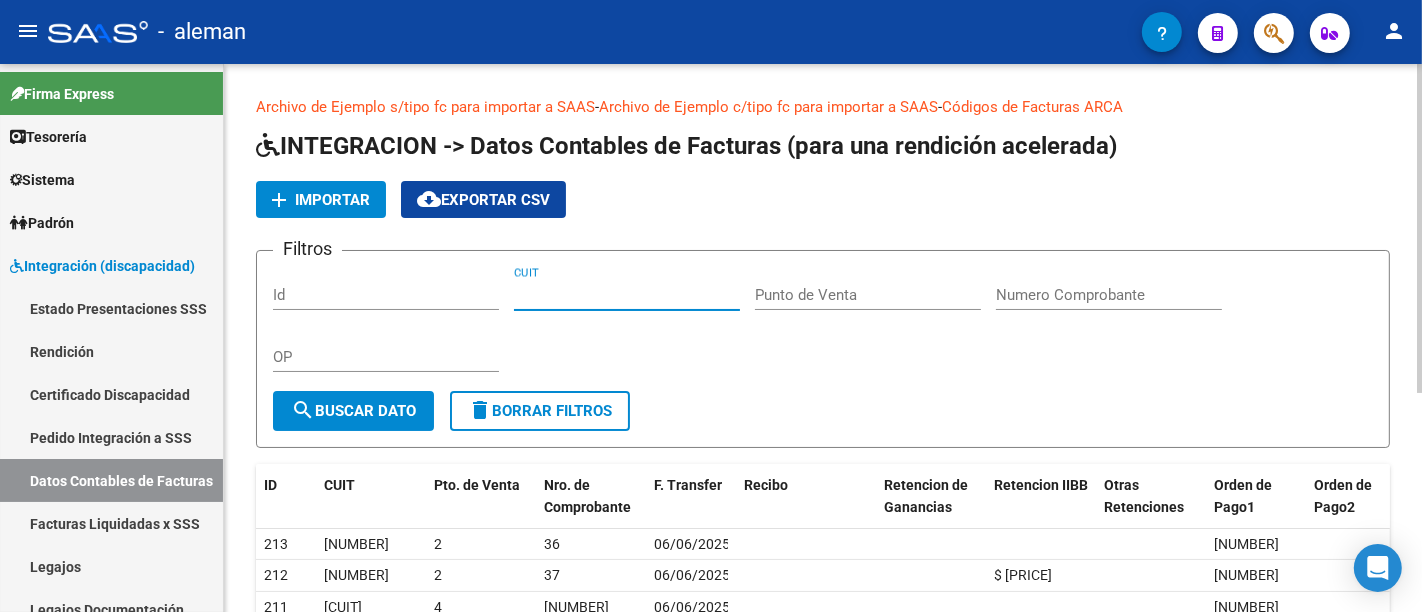 click on "CUIT" at bounding box center [627, 295] 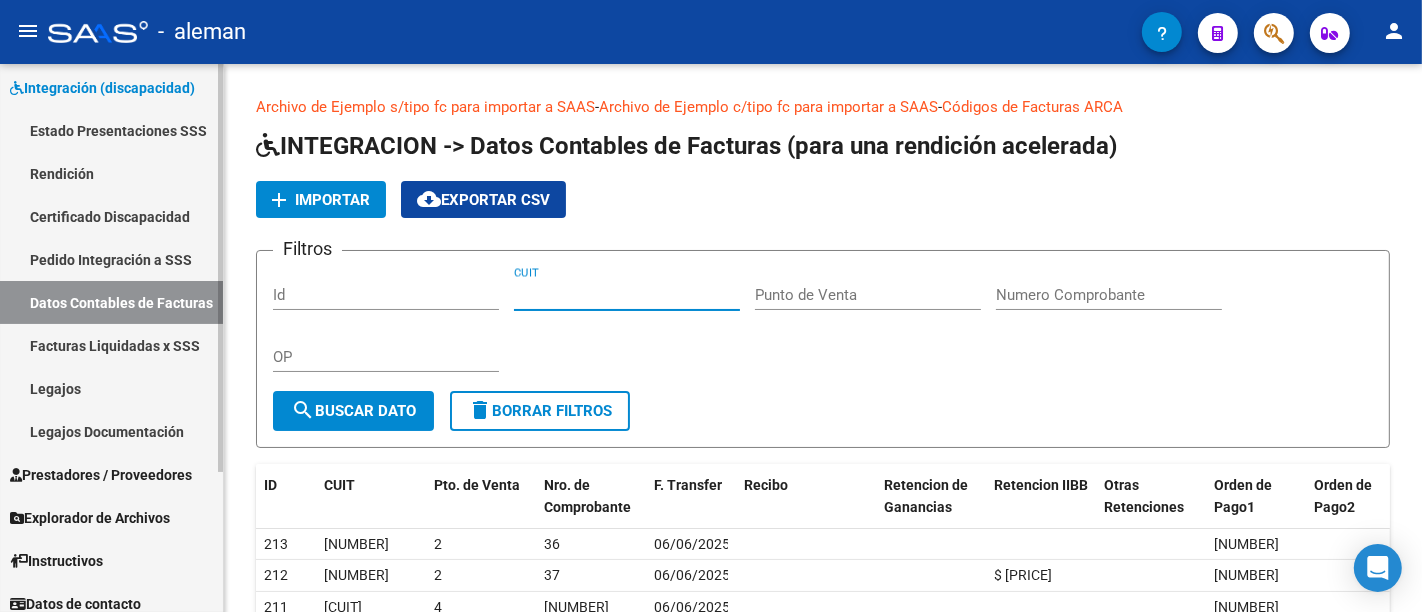 scroll, scrollTop: 190, scrollLeft: 0, axis: vertical 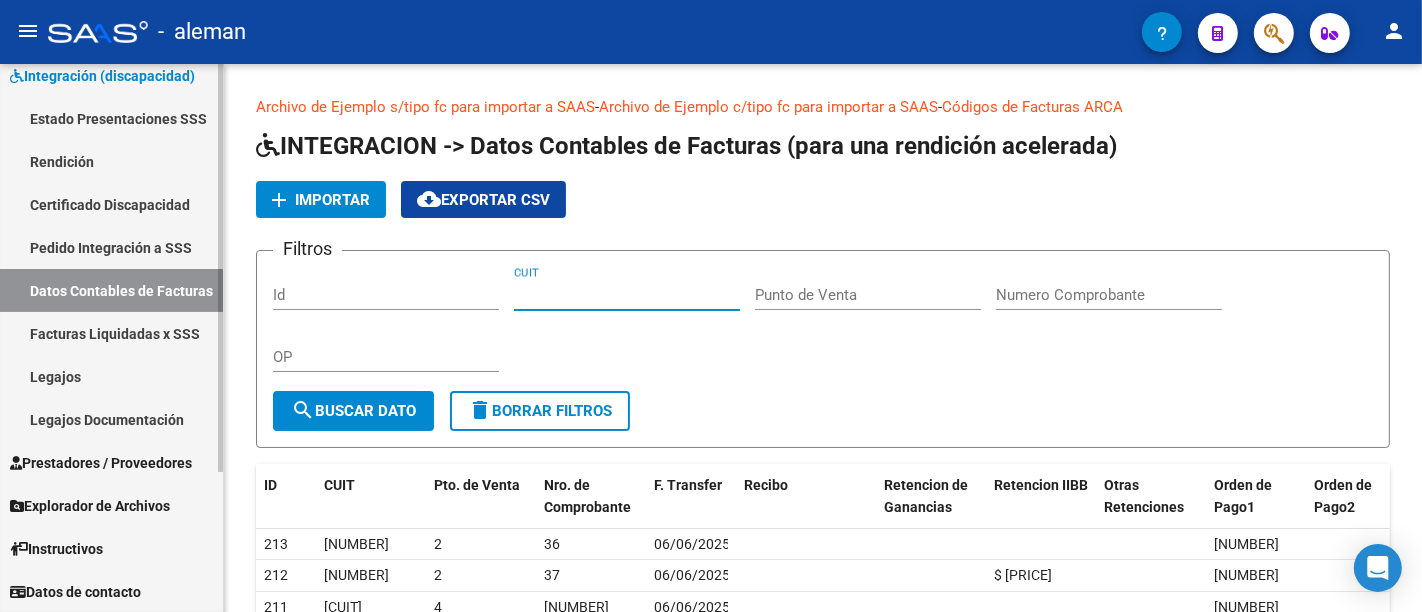click on "Prestadores / Proveedores" at bounding box center (101, 463) 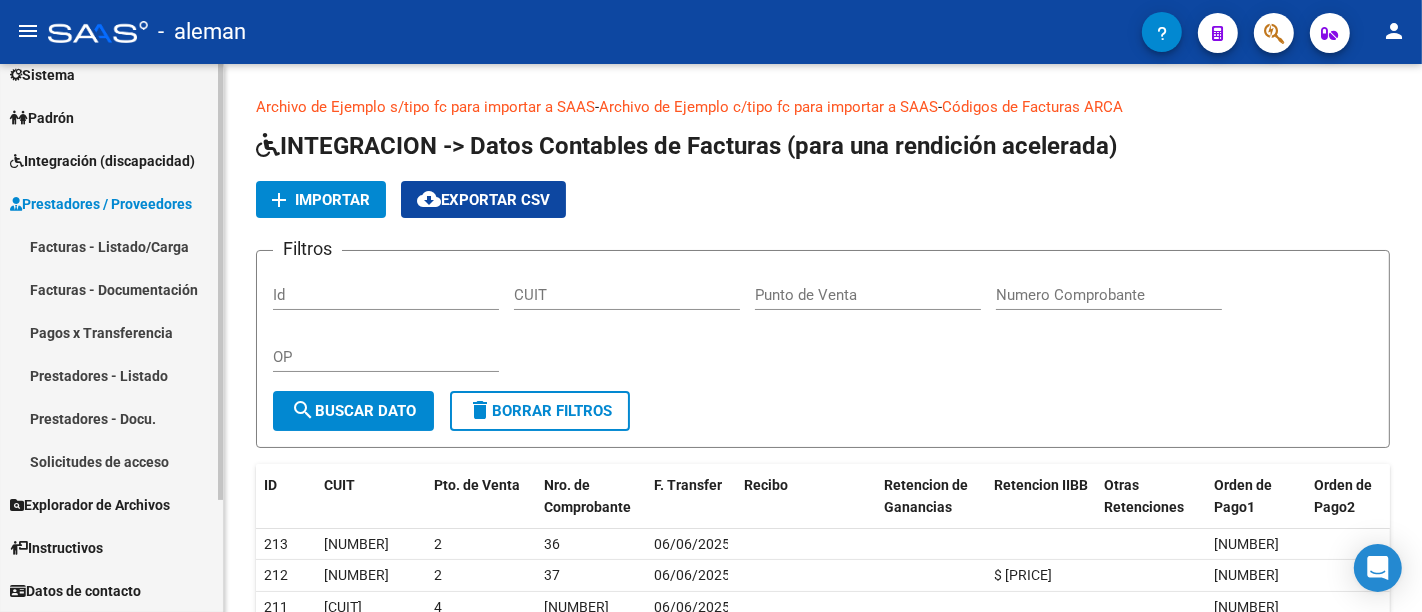 scroll, scrollTop: 104, scrollLeft: 0, axis: vertical 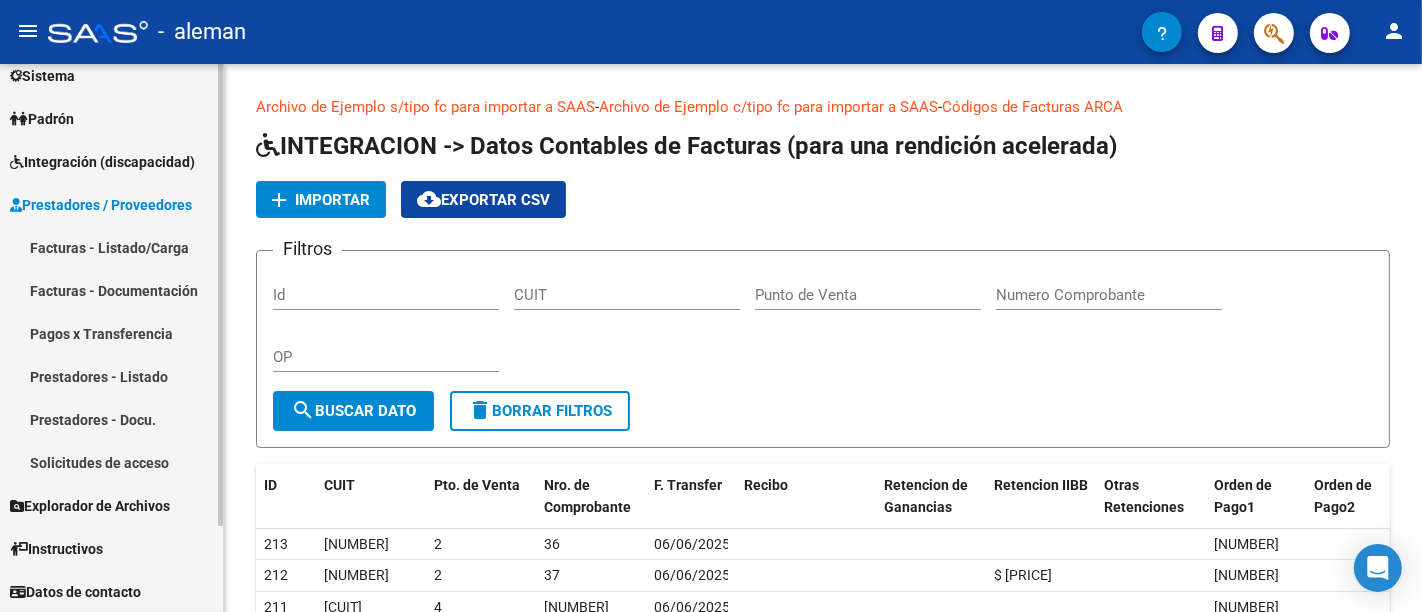 click on "Prestadores - Listado" at bounding box center [111, 376] 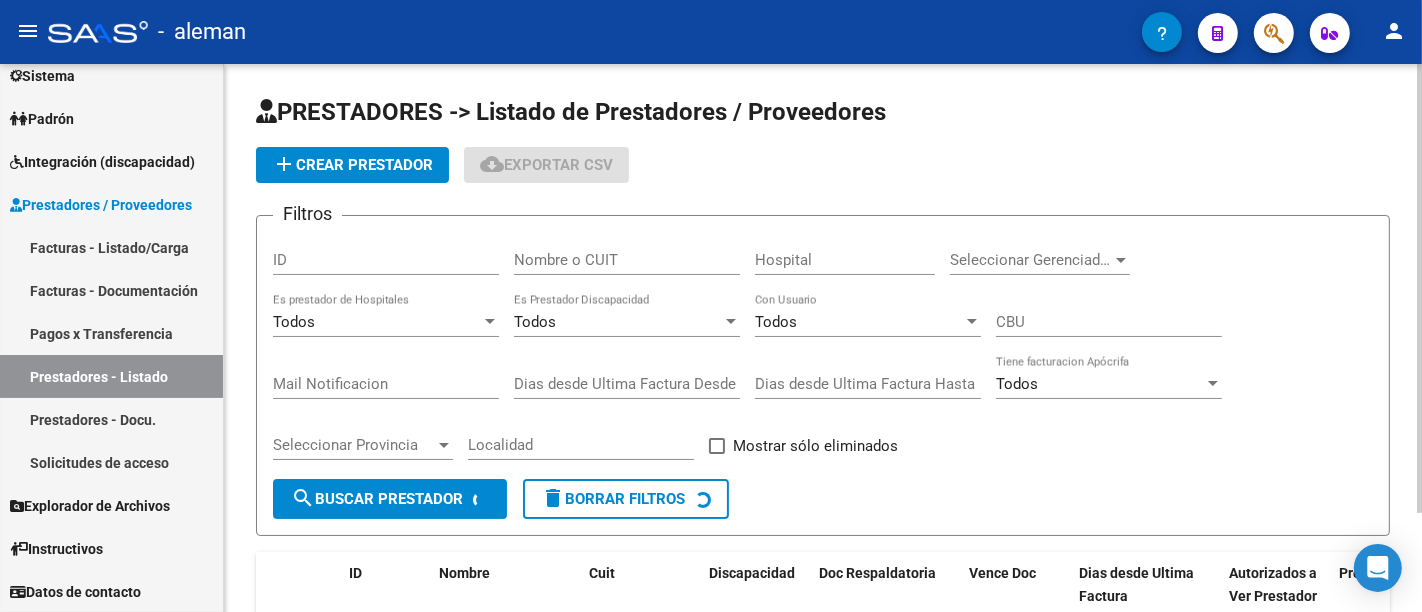 click on "Nombre o CUIT" at bounding box center (627, 260) 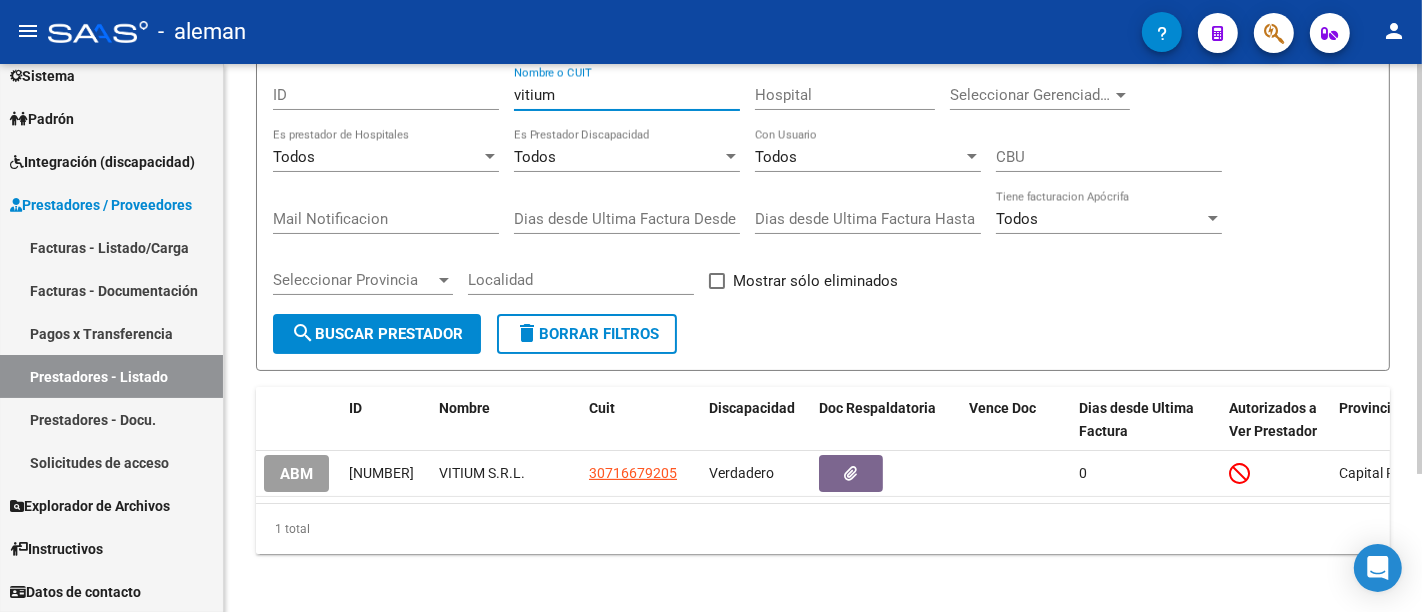 scroll, scrollTop: 186, scrollLeft: 0, axis: vertical 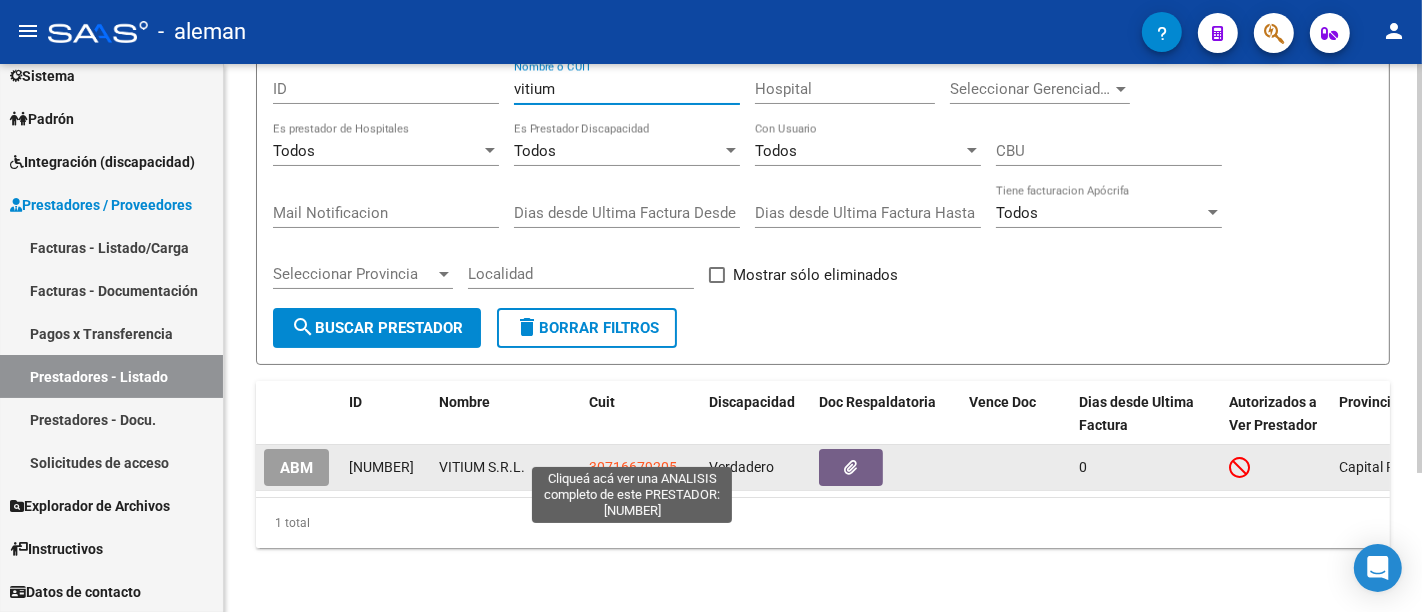 type on "vitium" 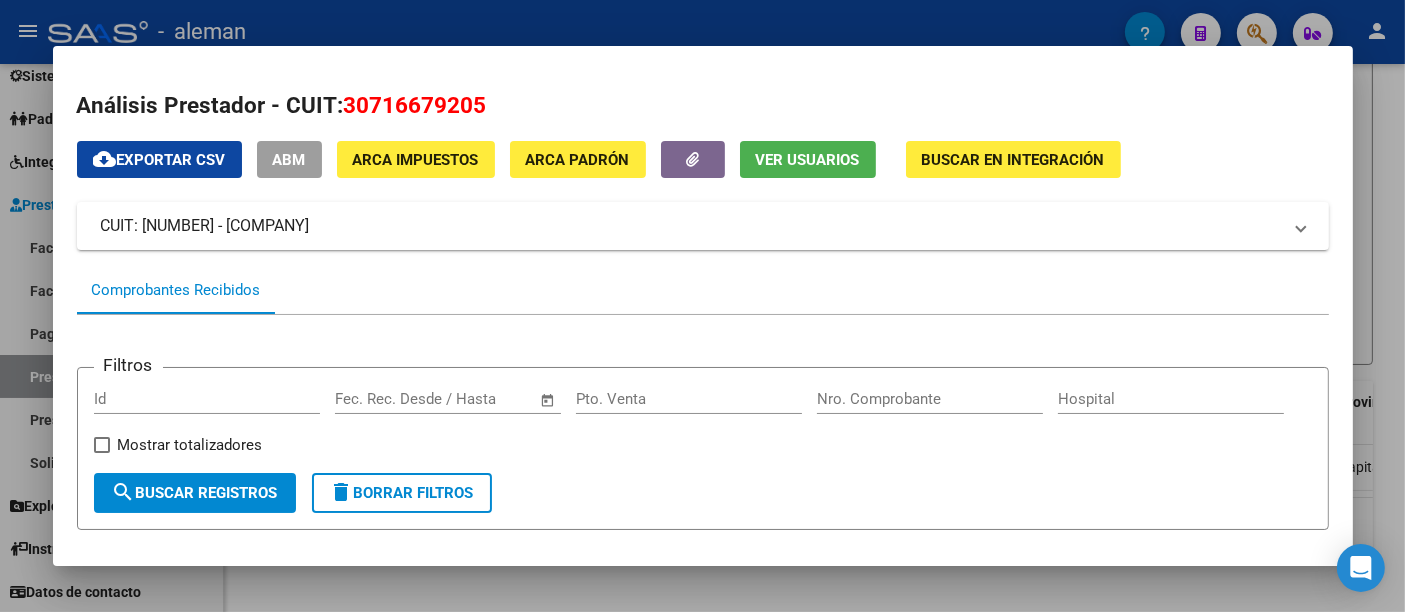 drag, startPoint x: 463, startPoint y: 109, endPoint x: 345, endPoint y: 111, distance: 118.016945 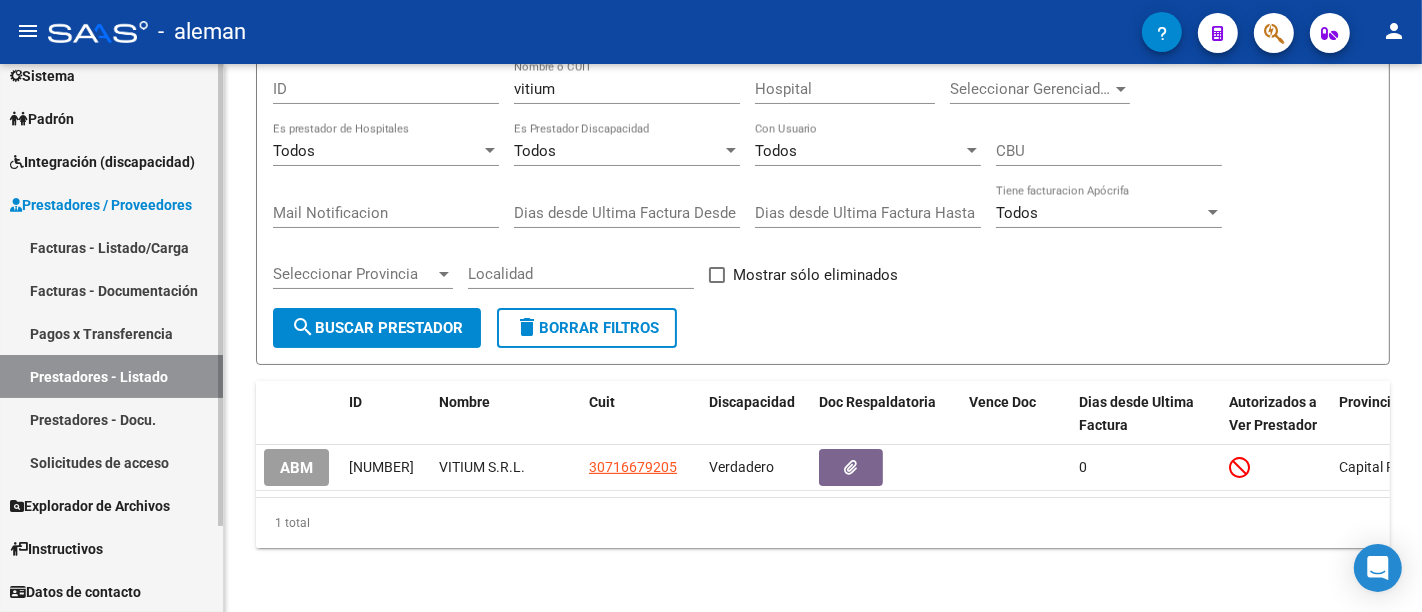 scroll, scrollTop: 0, scrollLeft: 0, axis: both 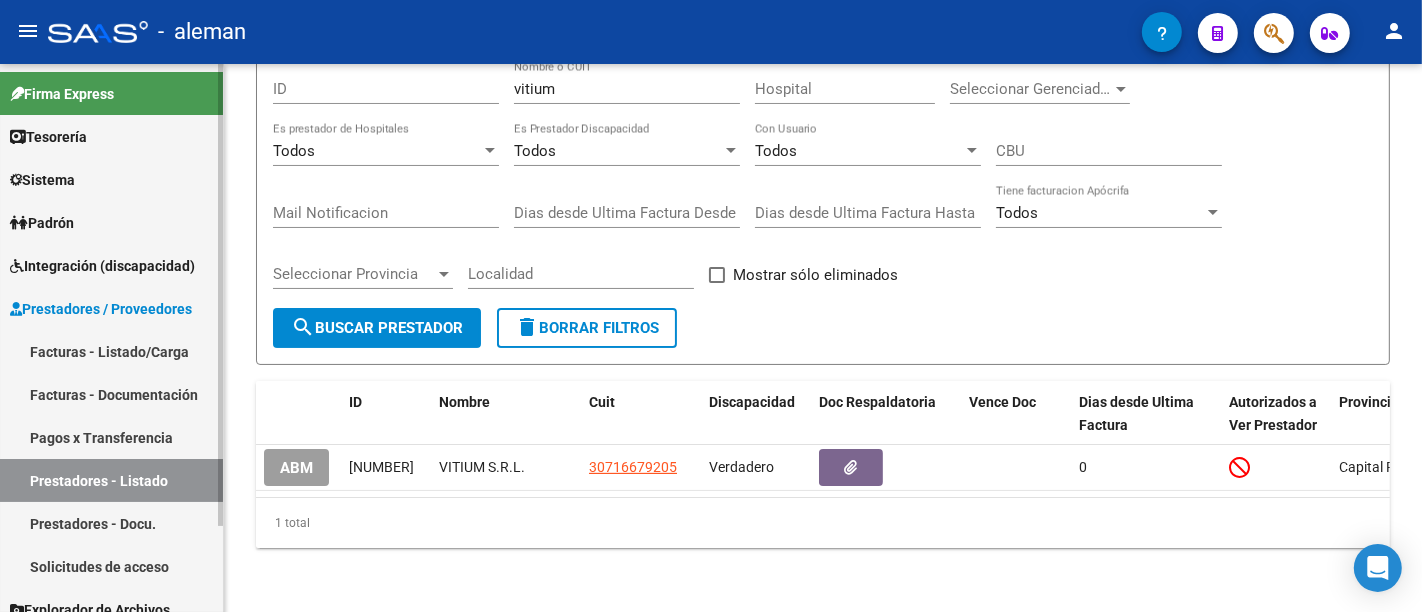 click on "Integración (discapacidad)" at bounding box center [102, 266] 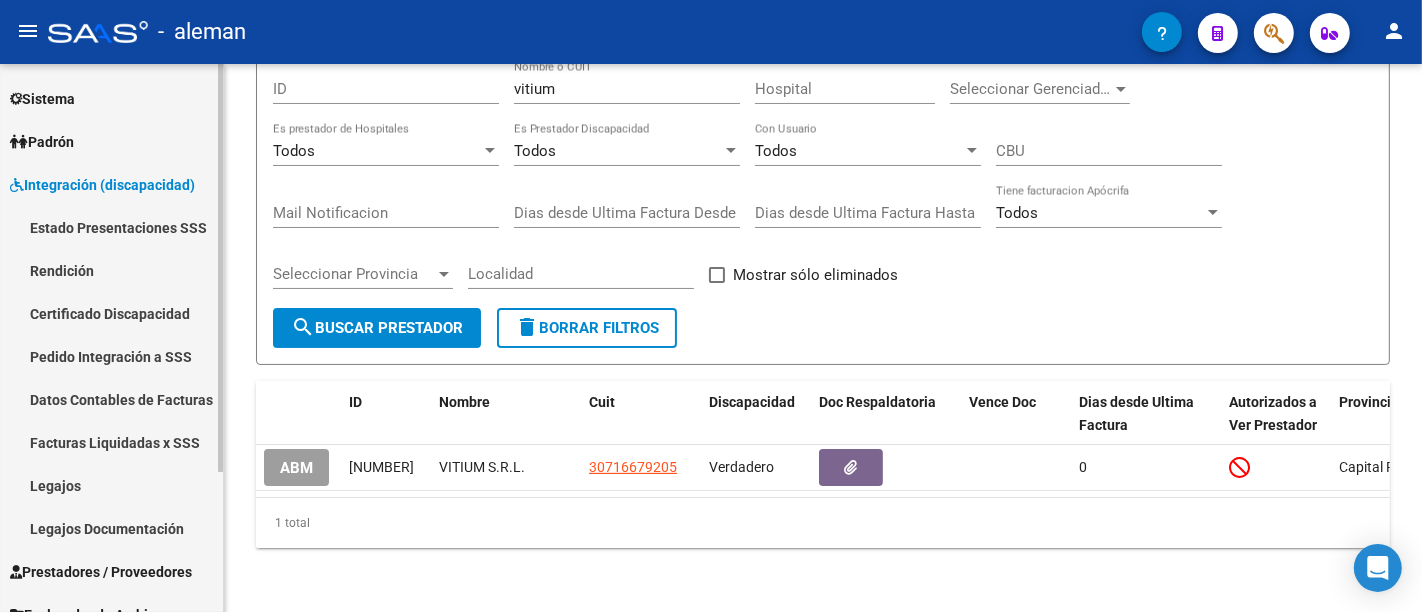 scroll, scrollTop: 111, scrollLeft: 0, axis: vertical 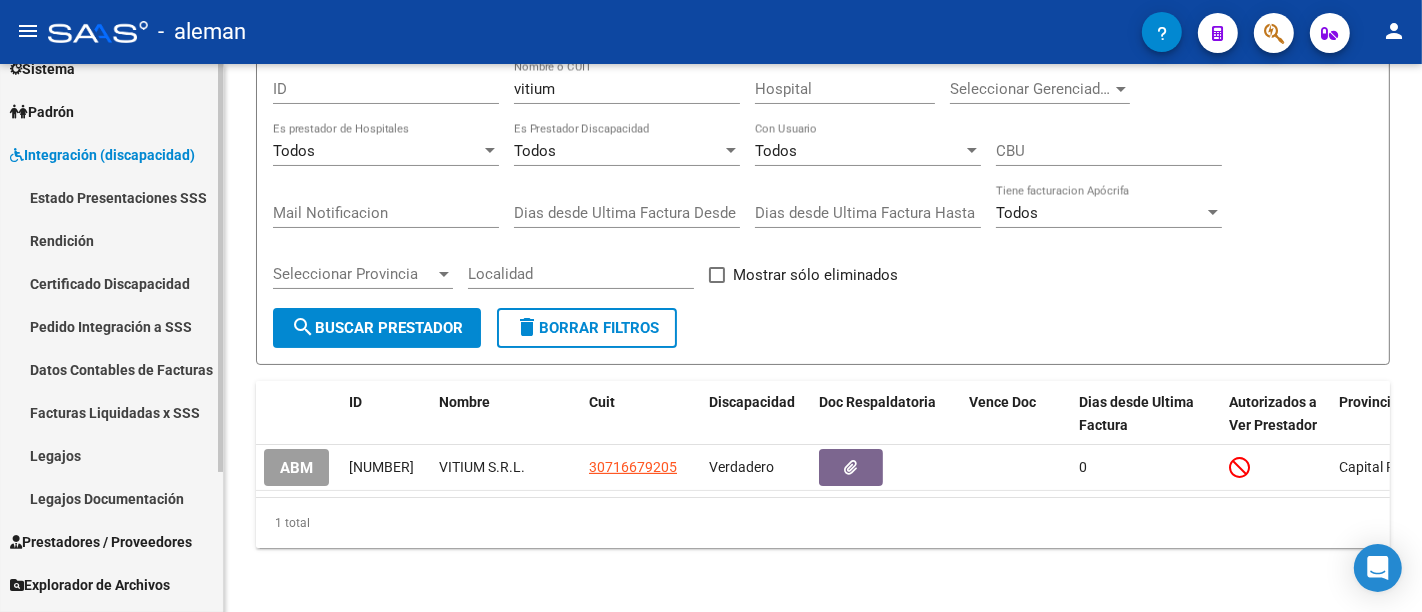 click on "Datos Contables de Facturas" at bounding box center [111, 369] 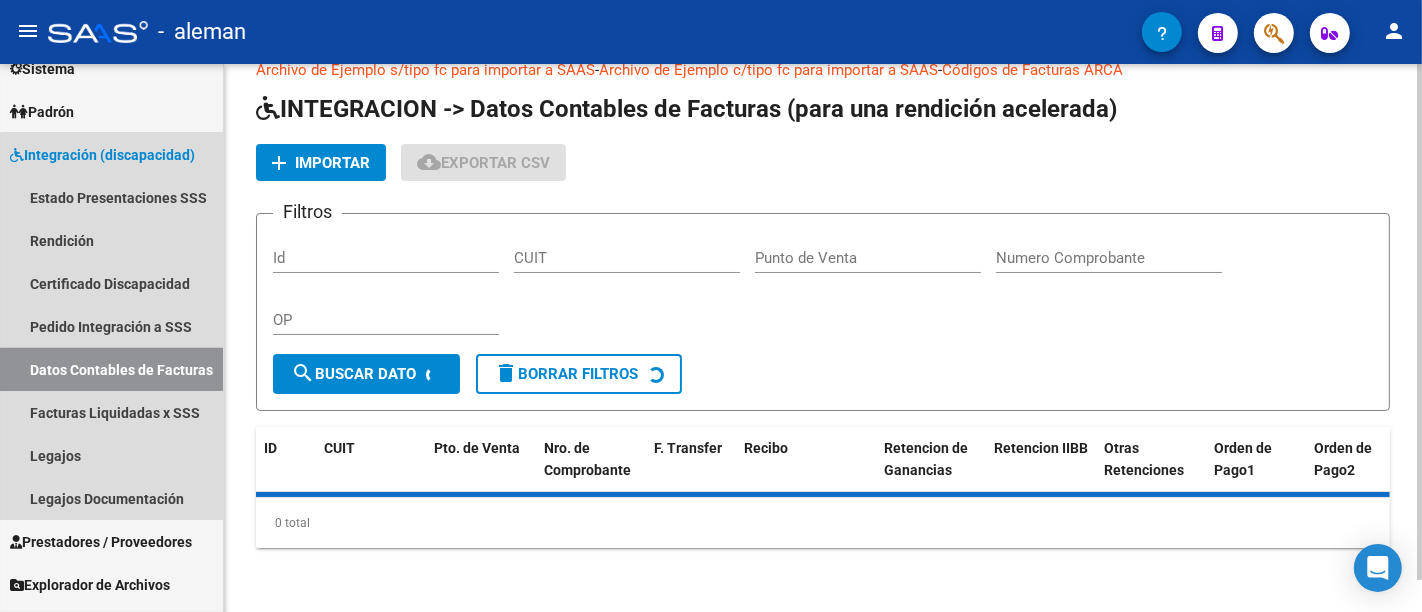 scroll, scrollTop: 0, scrollLeft: 0, axis: both 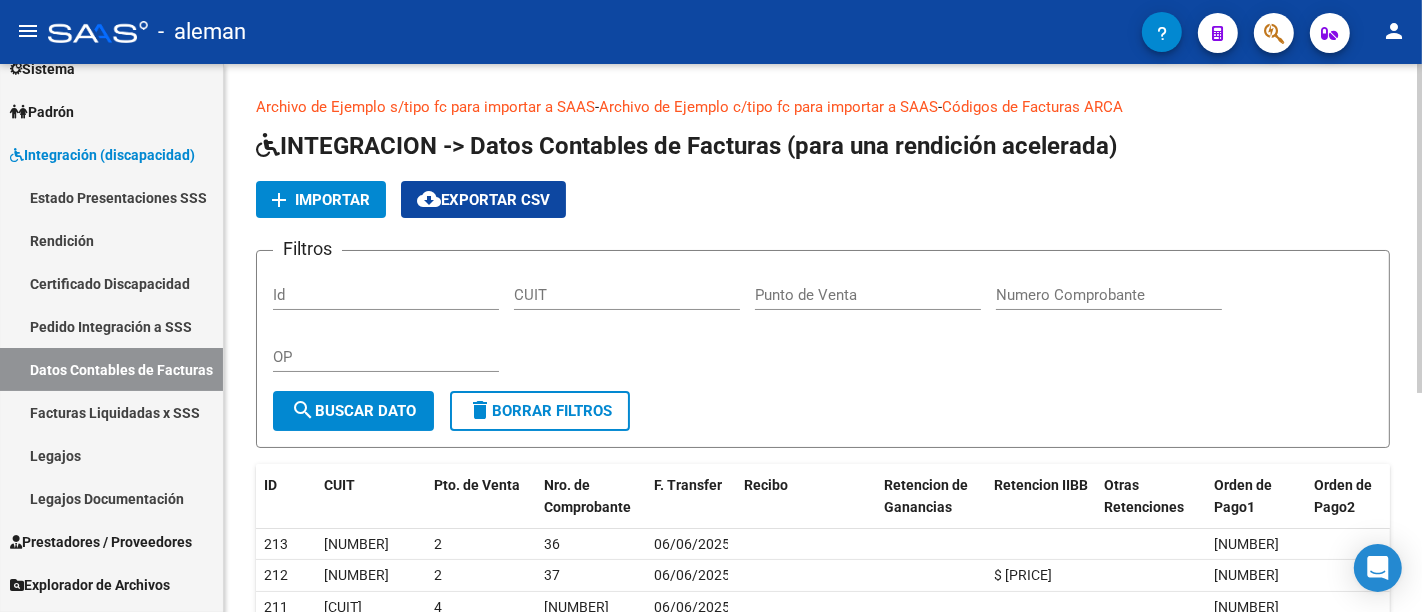 click on "CUIT" at bounding box center (627, 295) 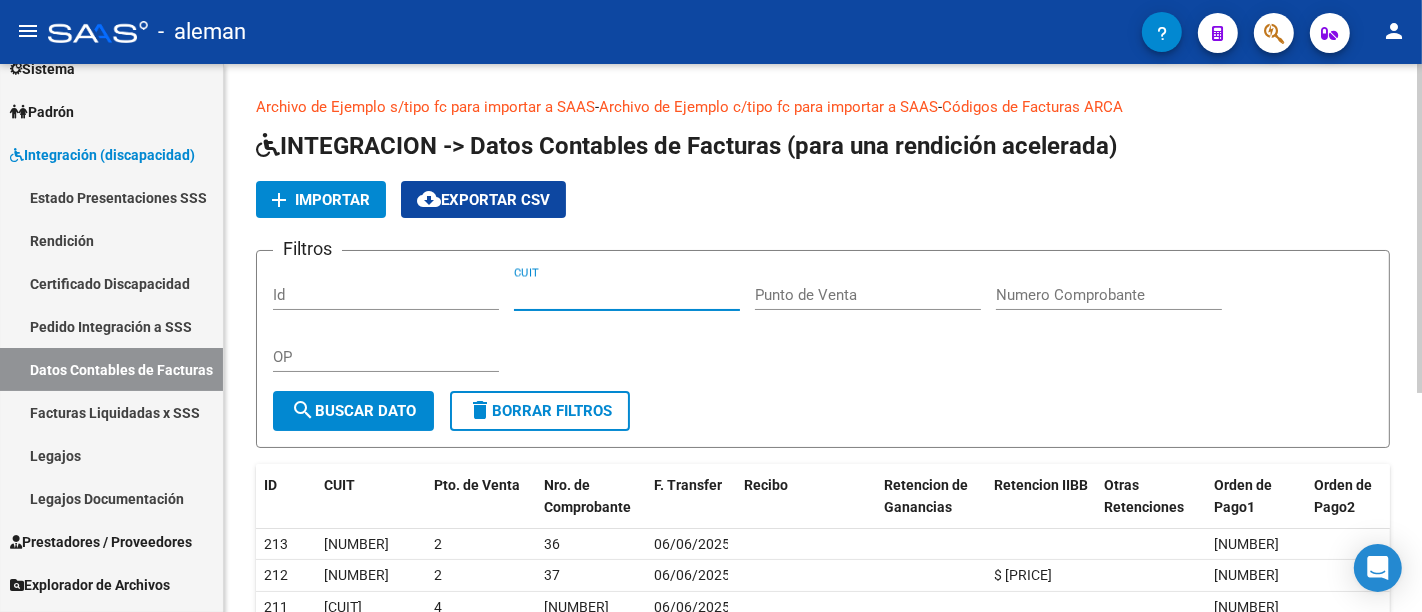 paste on "30-71667920-5" 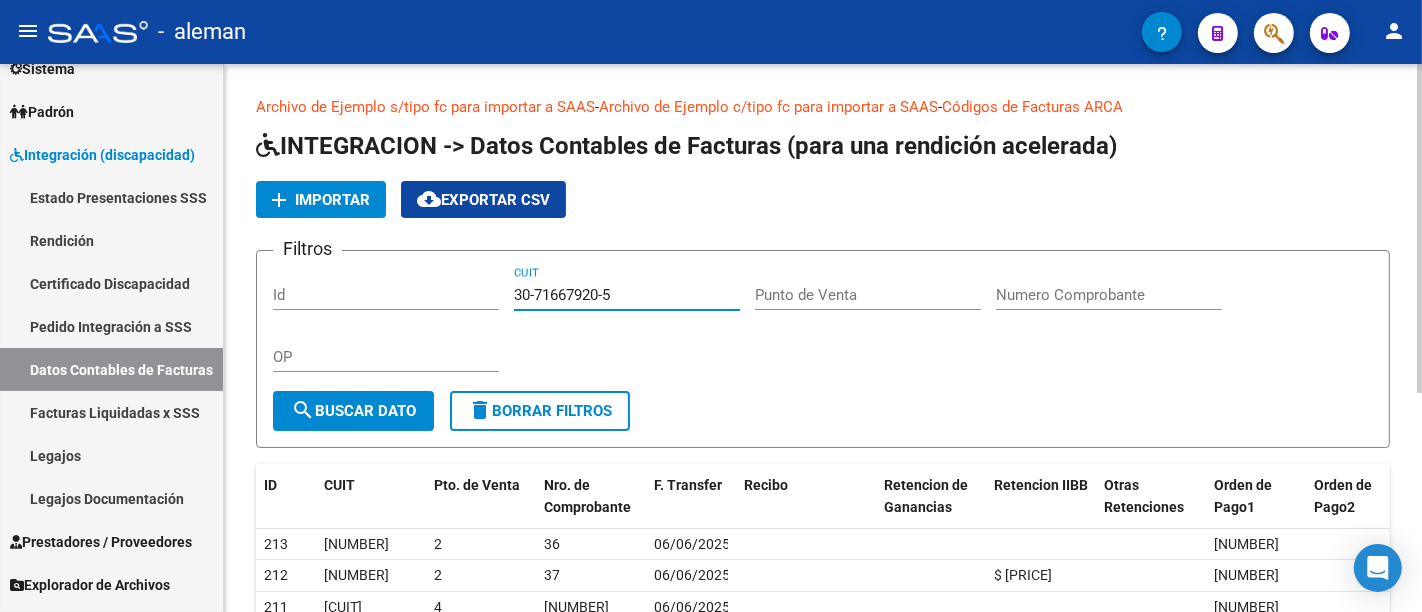 type on "30-71667920-5" 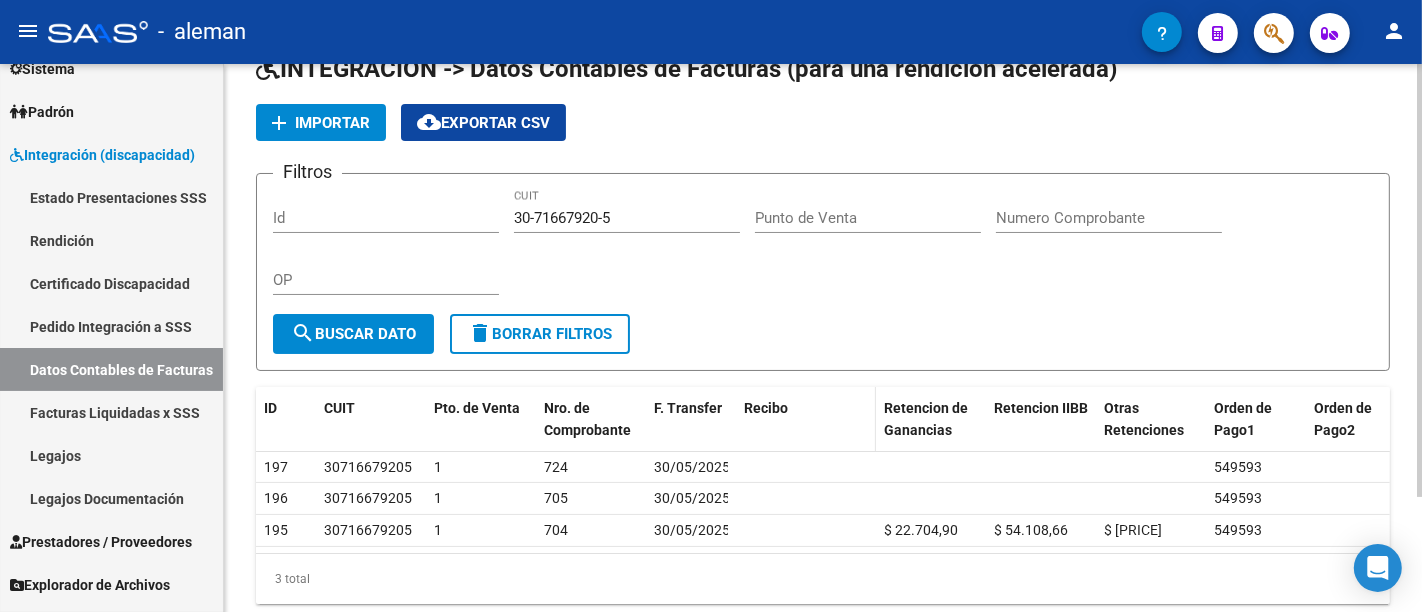 scroll, scrollTop: 111, scrollLeft: 0, axis: vertical 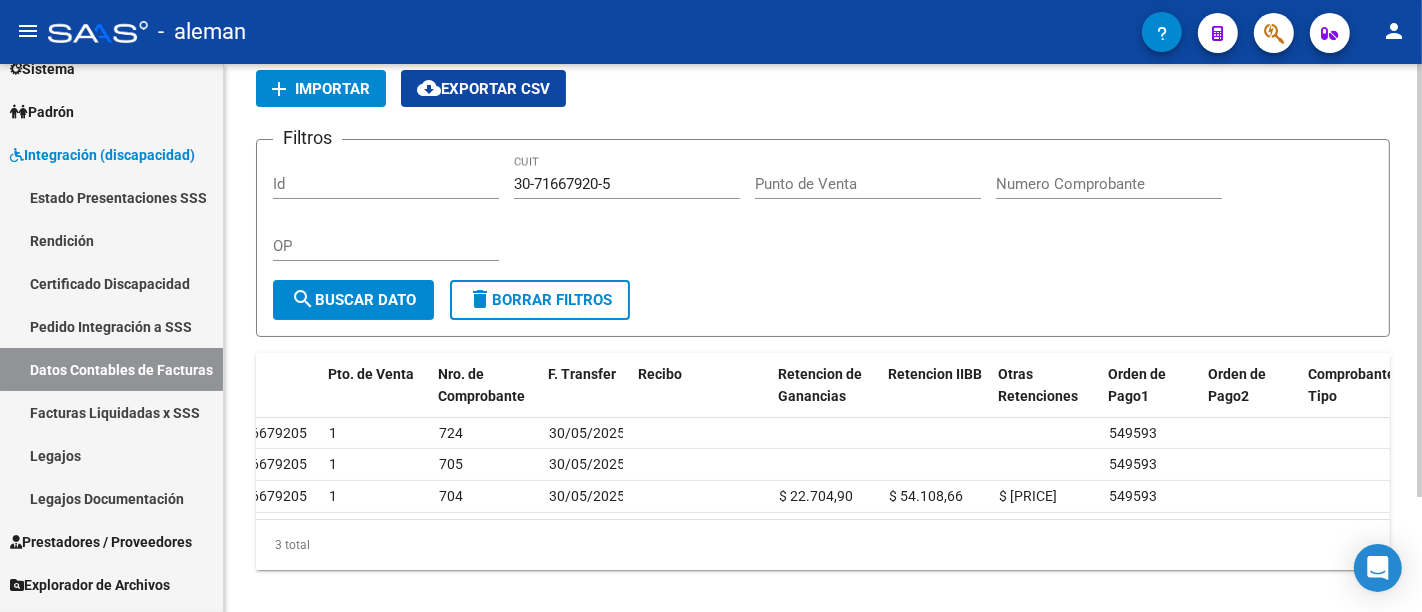 click on "add Importar cloud_download  Exportar CSV" 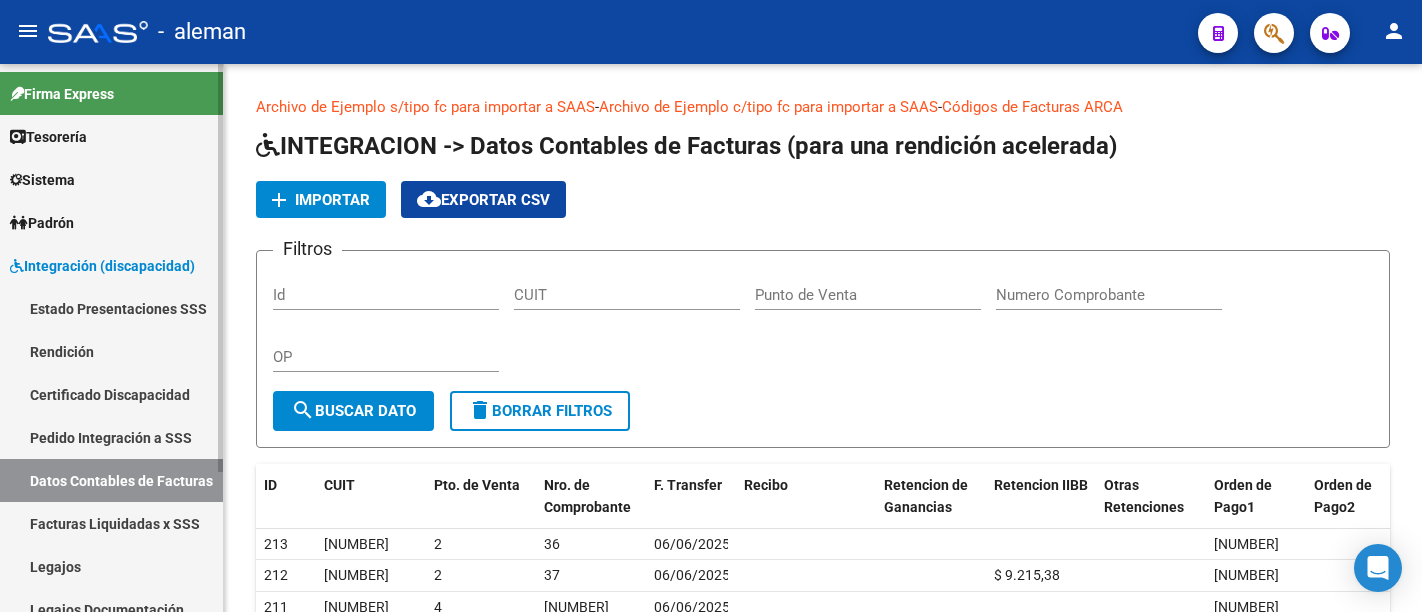 scroll, scrollTop: 0, scrollLeft: 0, axis: both 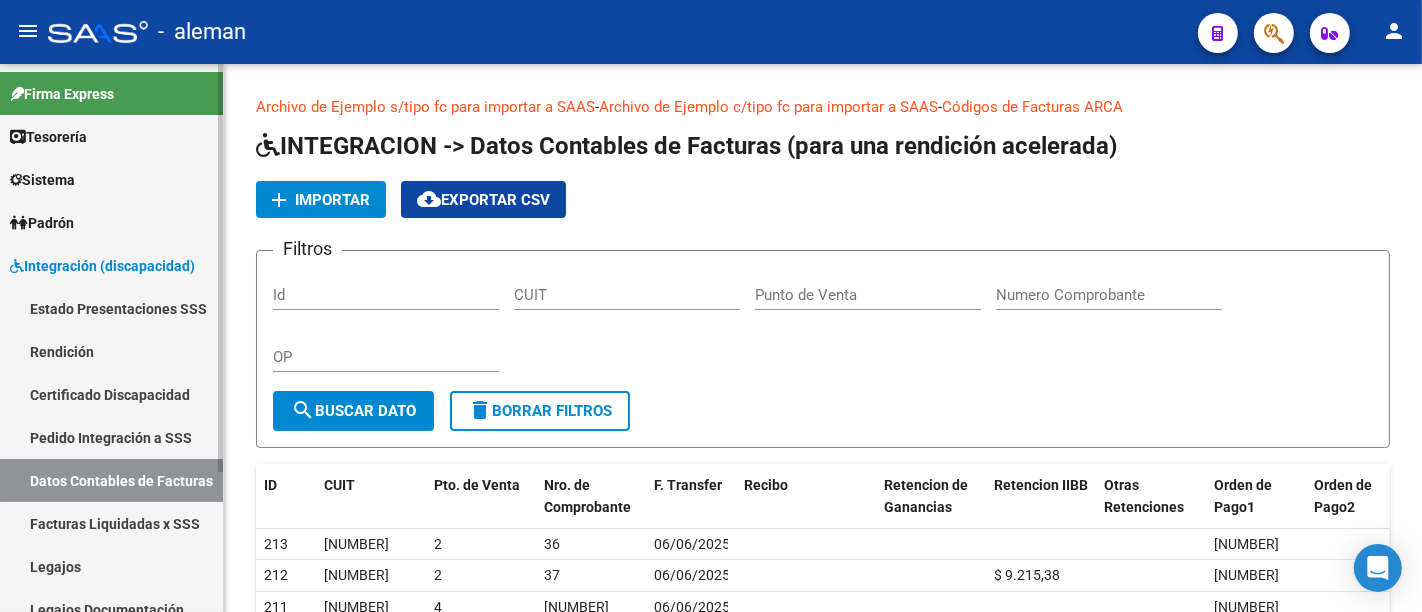 click on "Estado Presentaciones SSS" at bounding box center (111, 308) 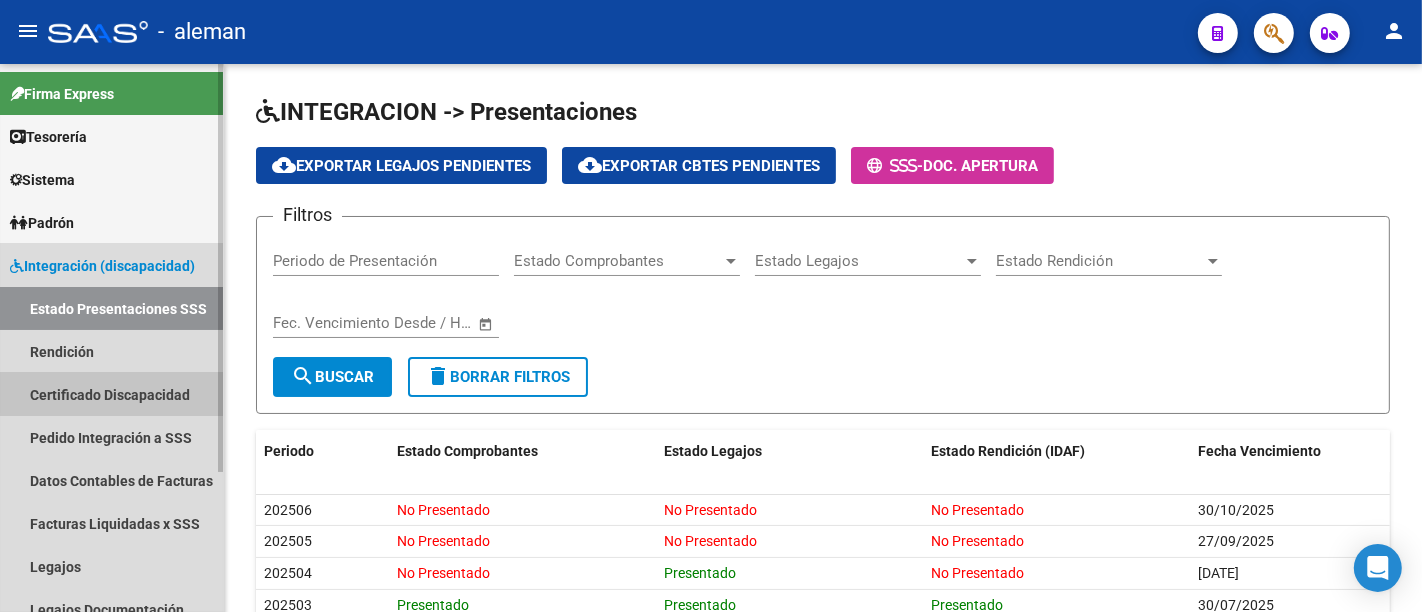 click on "Certificado Discapacidad" at bounding box center (111, 394) 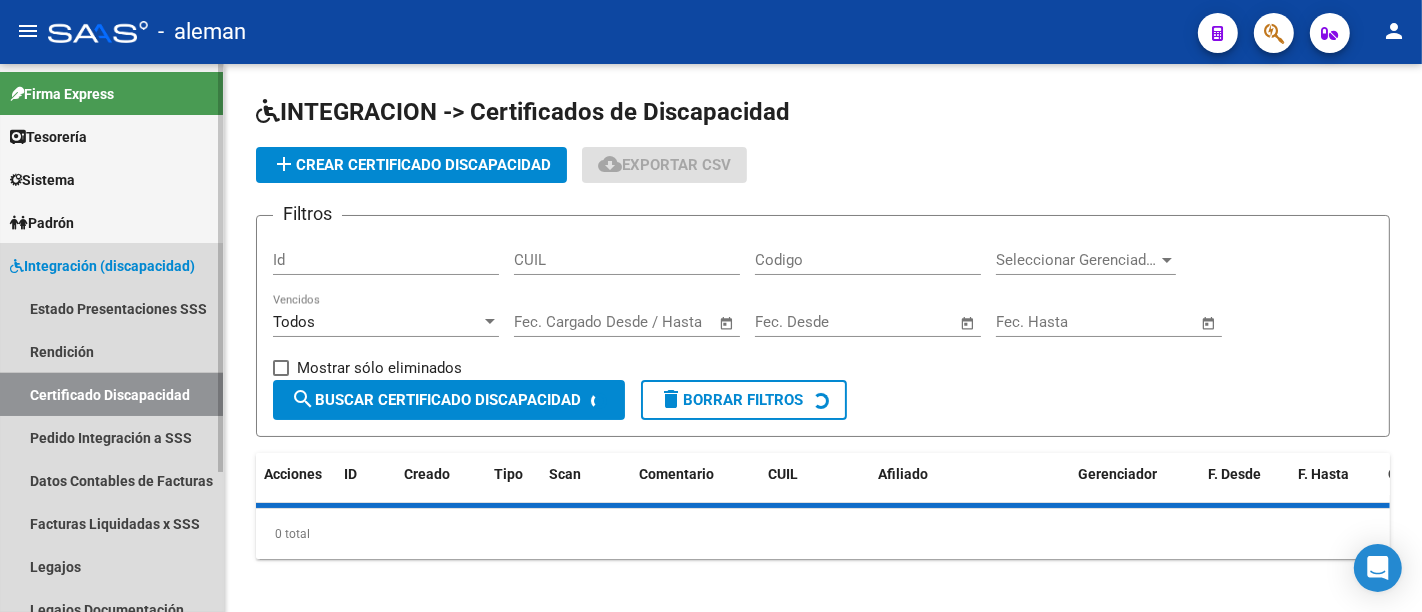 click on "Pedido Integración a SSS" at bounding box center (111, 437) 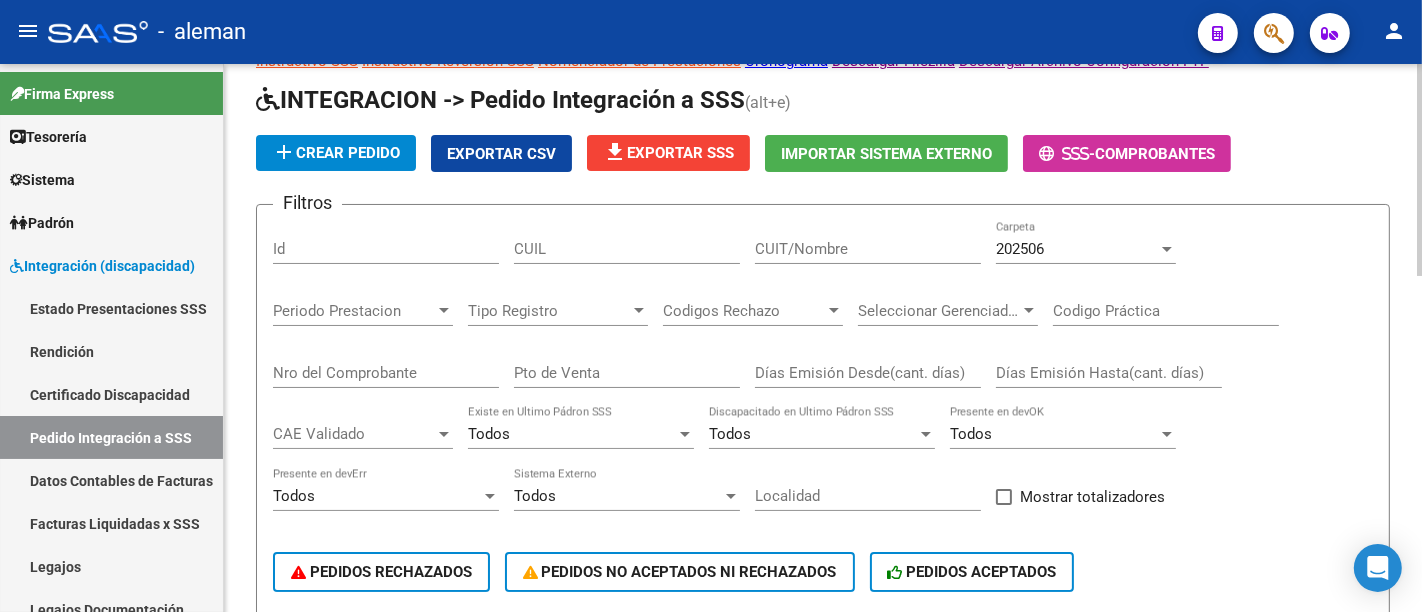 scroll, scrollTop: 111, scrollLeft: 0, axis: vertical 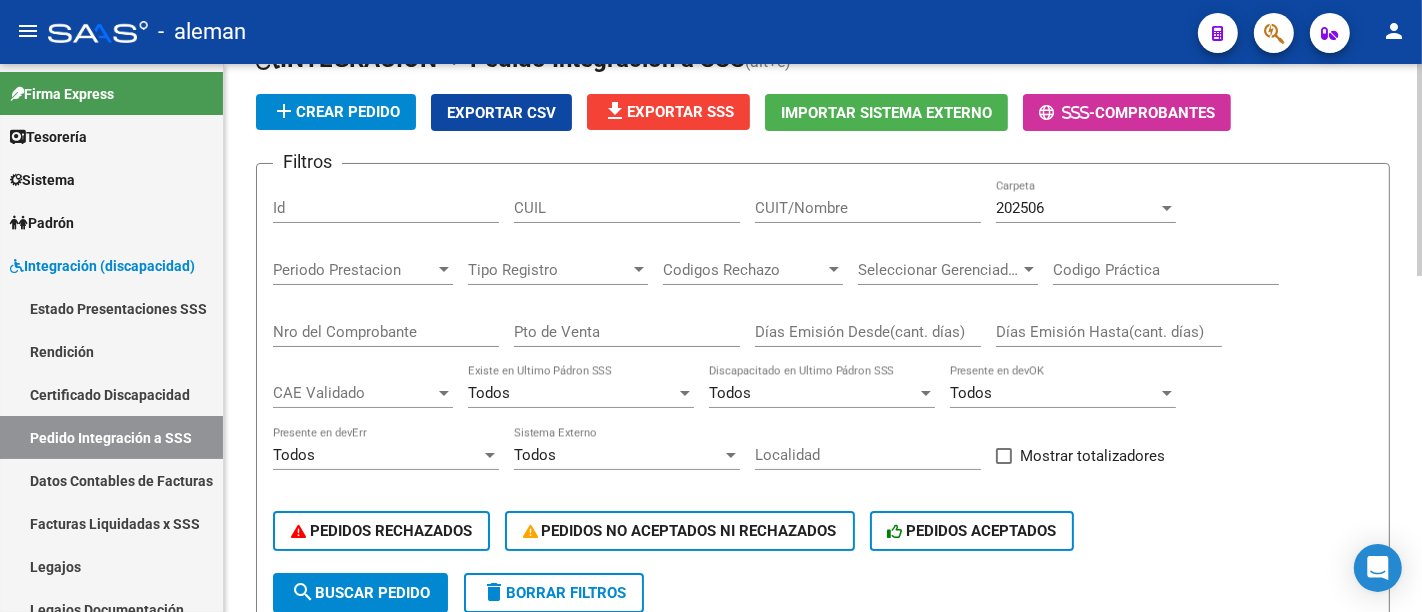 click on "Todos" at bounding box center (971, 393) 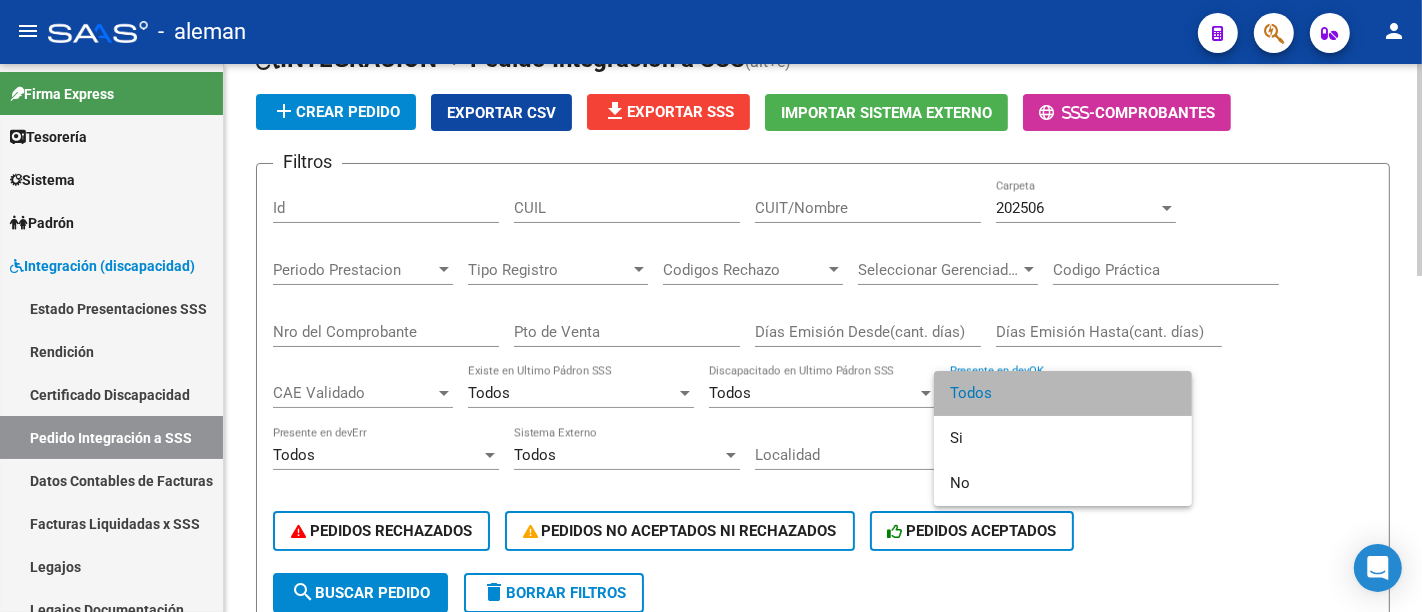click on "Todos" at bounding box center (1063, 393) 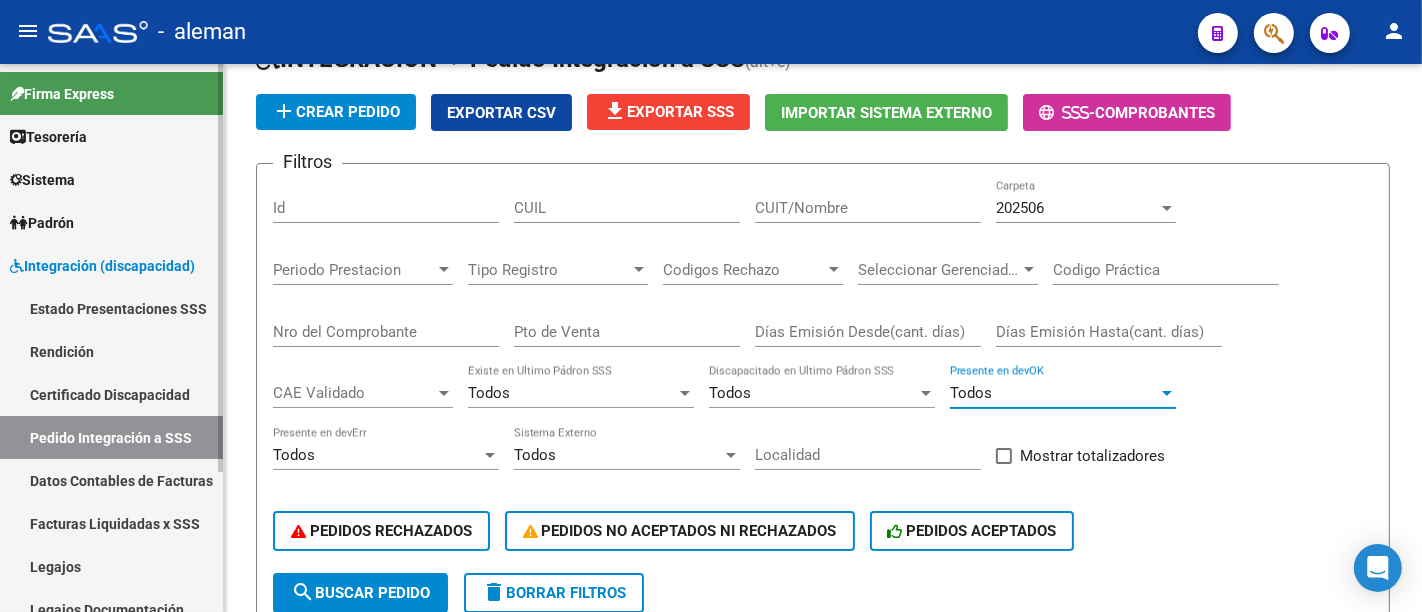 click on "Facturas Liquidadas x SSS" at bounding box center (111, 523) 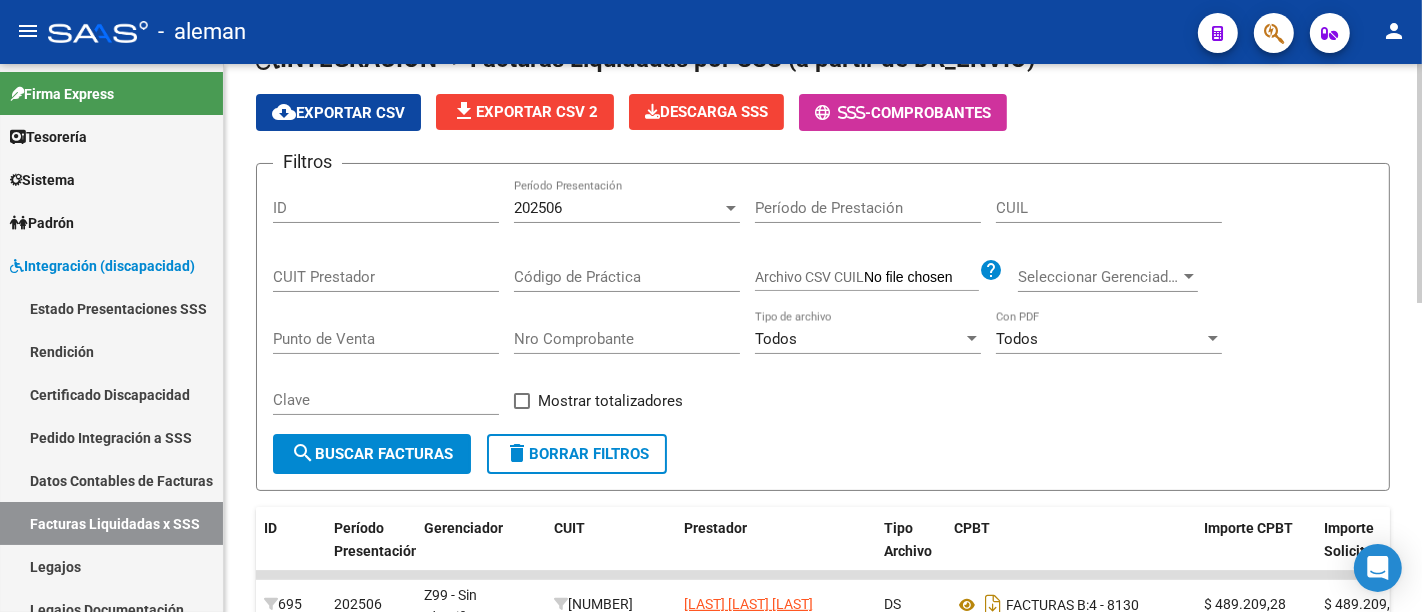click on "search  Buscar Facturas" 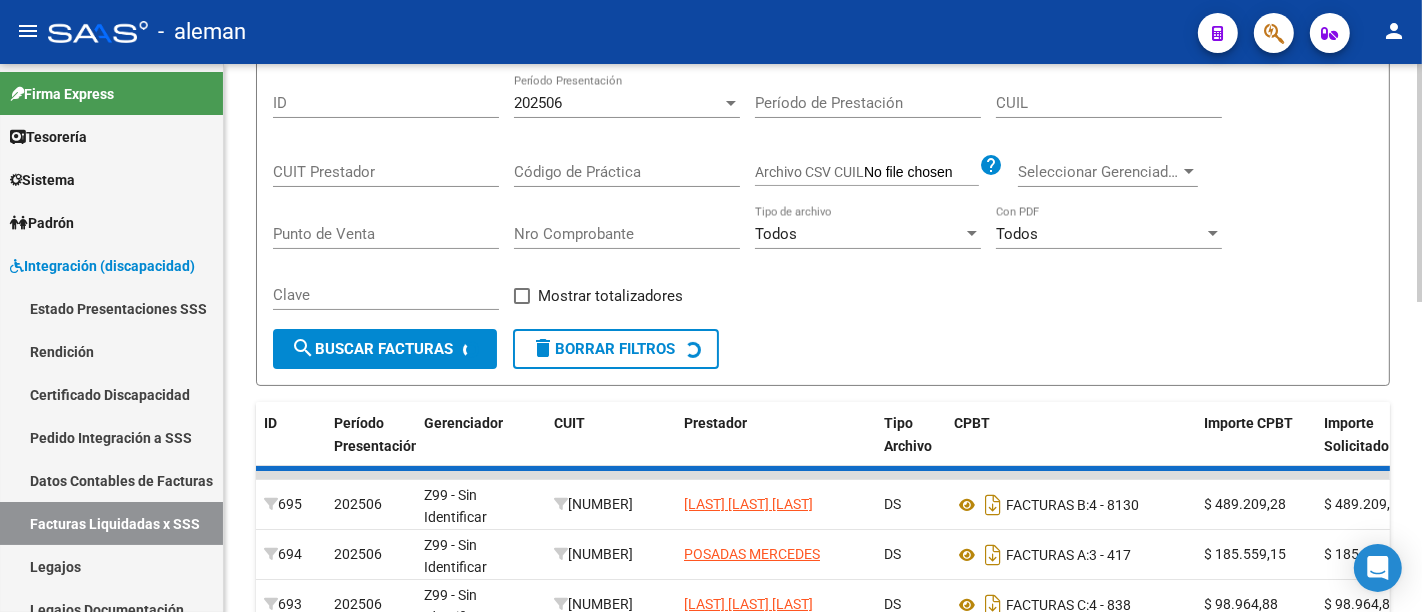 scroll, scrollTop: 333, scrollLeft: 0, axis: vertical 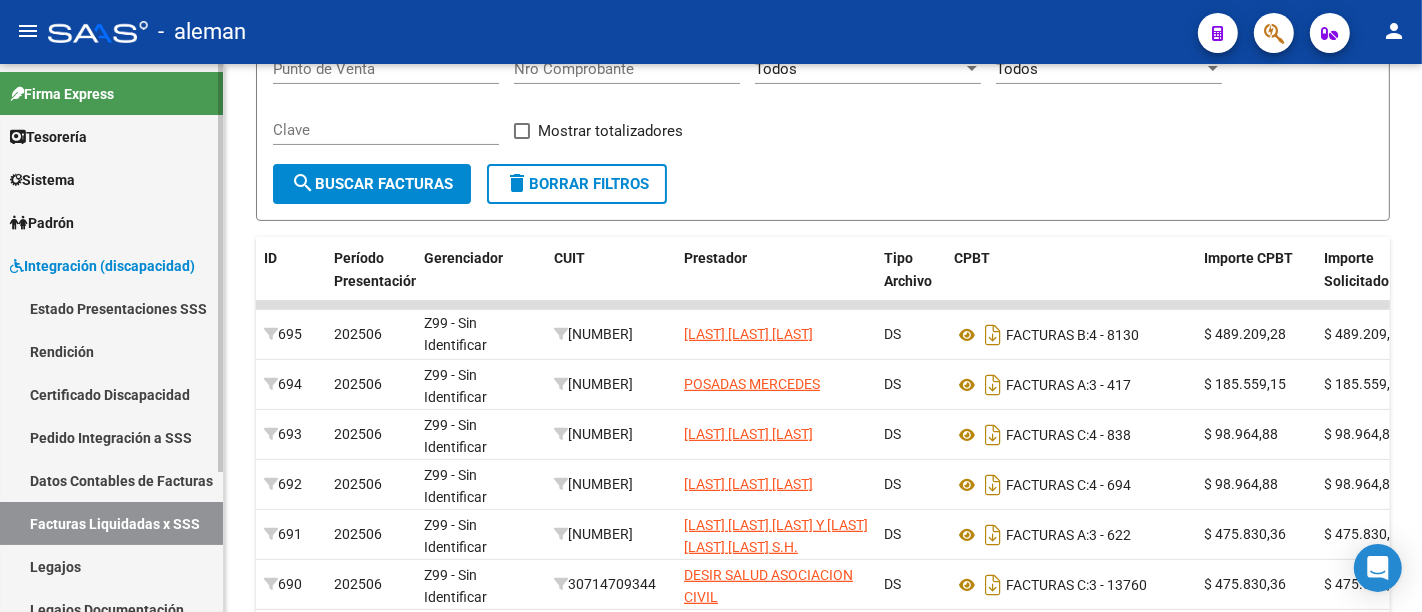 click on "Pedido Integración a SSS" at bounding box center (111, 437) 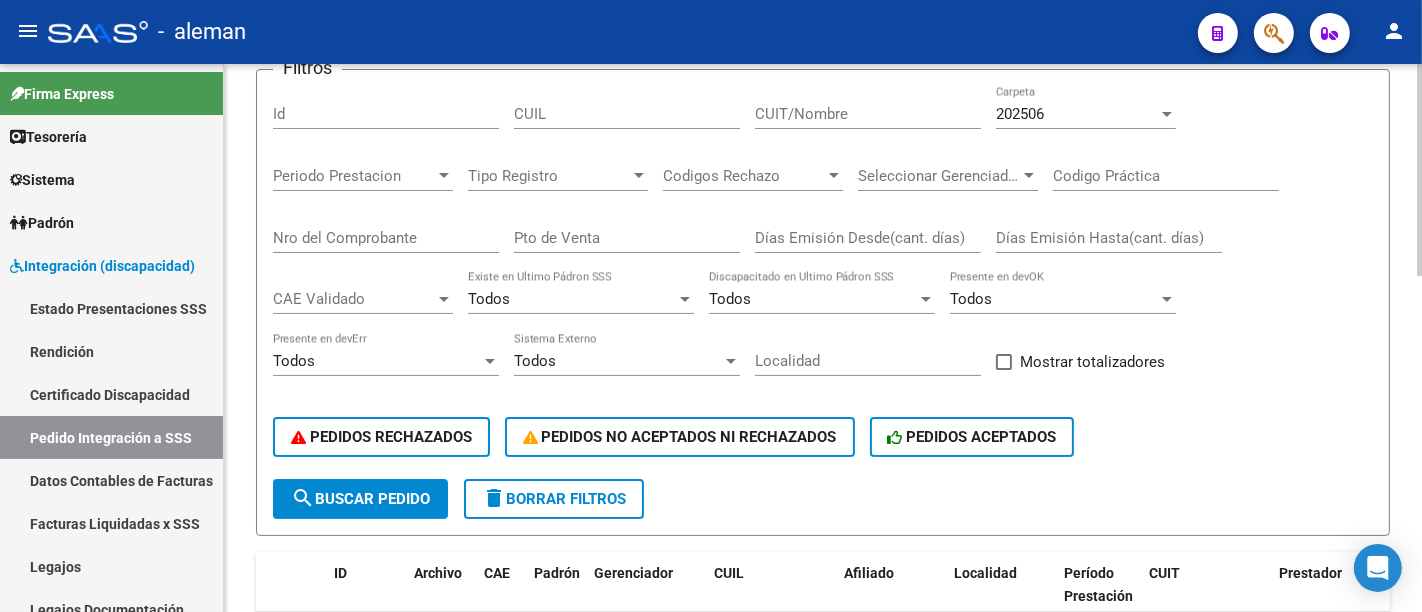 scroll, scrollTop: 159, scrollLeft: 0, axis: vertical 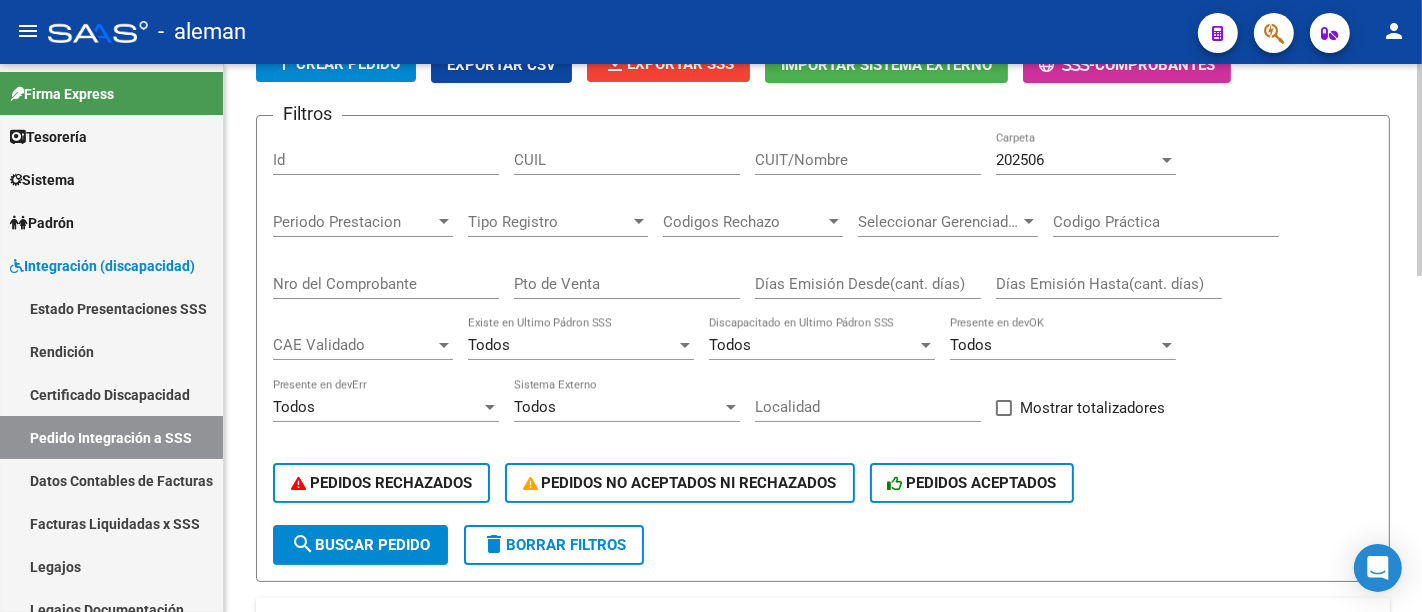 click on "search  Buscar Pedido" 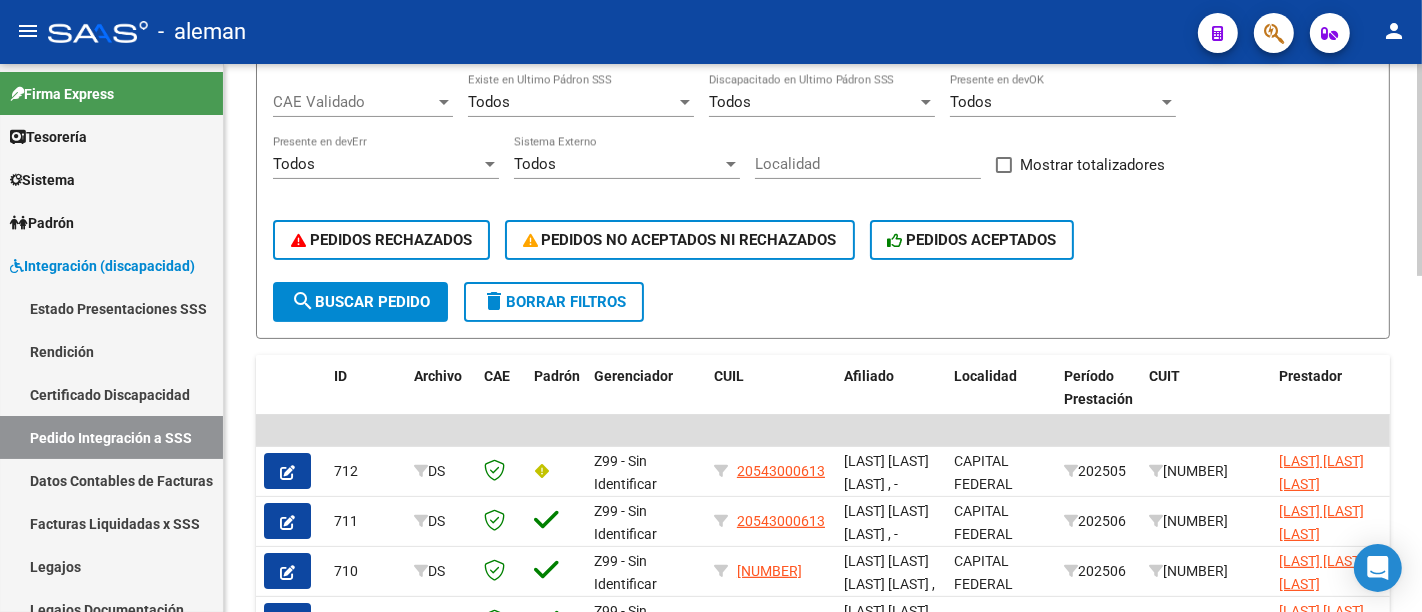 scroll, scrollTop: 444, scrollLeft: 0, axis: vertical 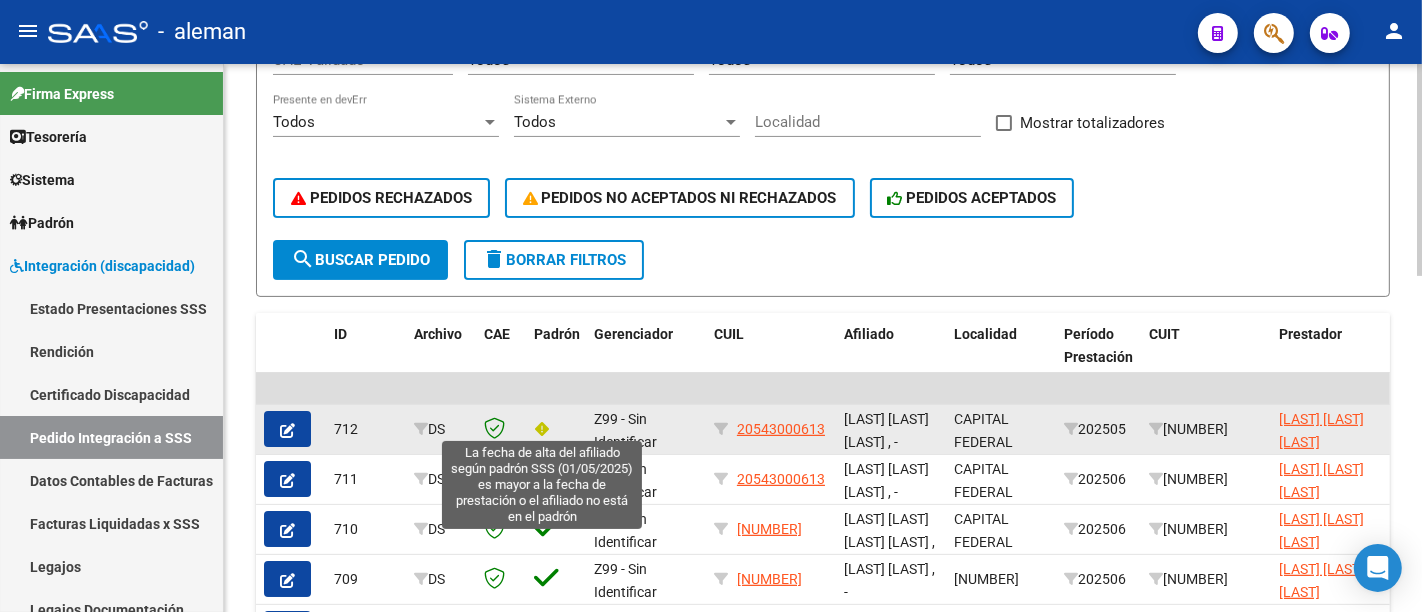 click 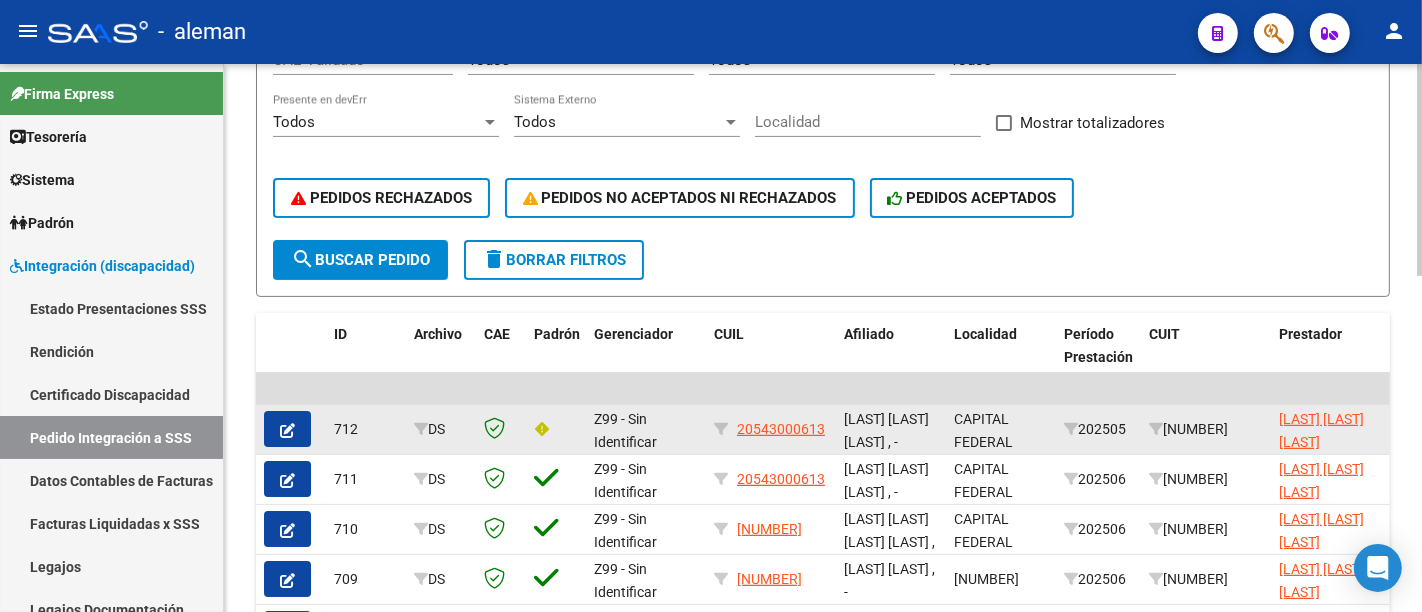 click 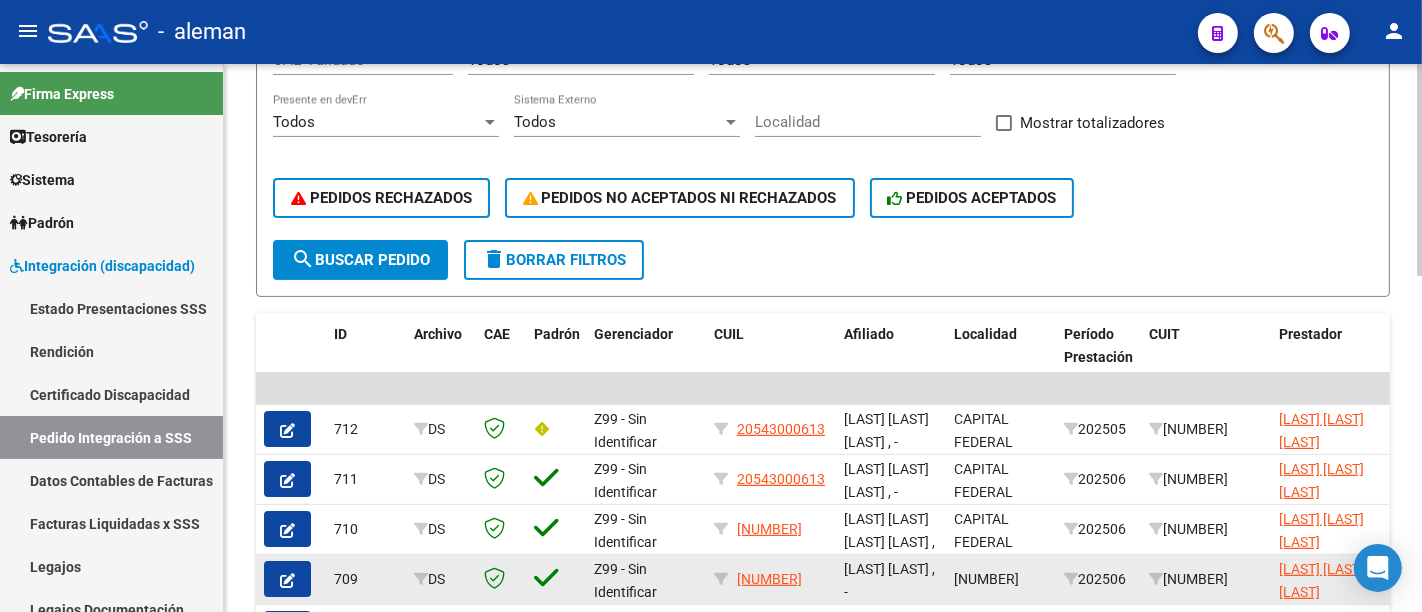 scroll, scrollTop: 871, scrollLeft: 0, axis: vertical 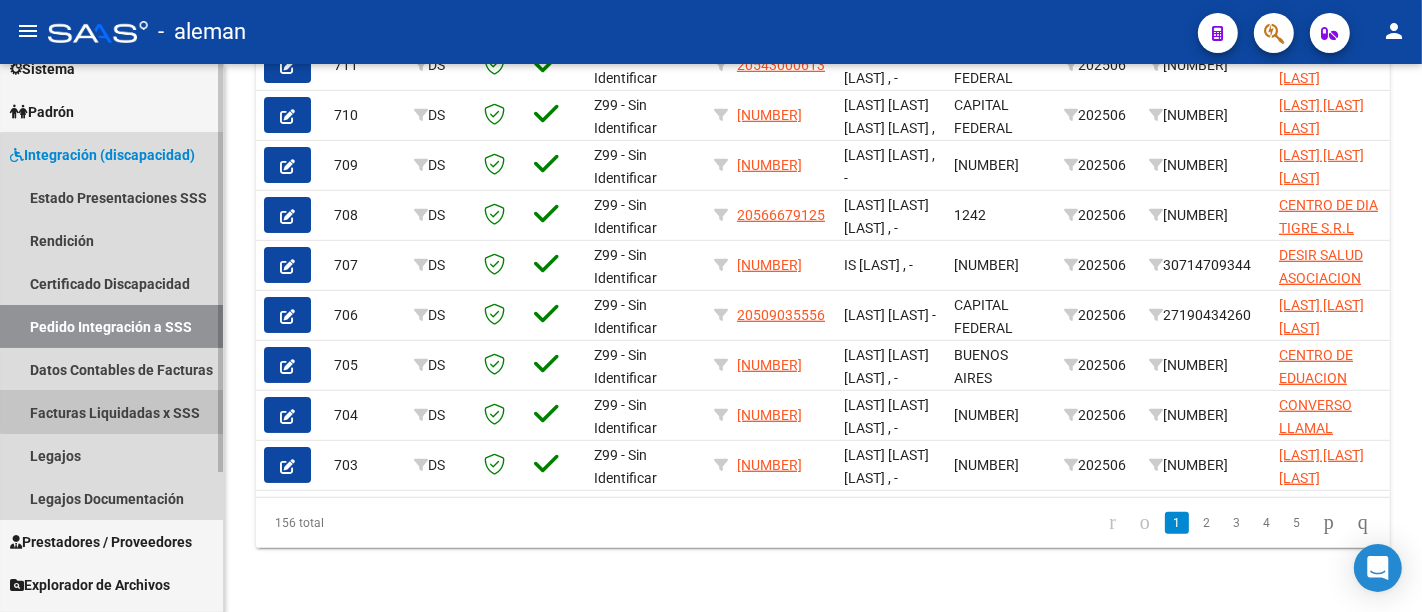 click on "Facturas Liquidadas x SSS" at bounding box center (111, 412) 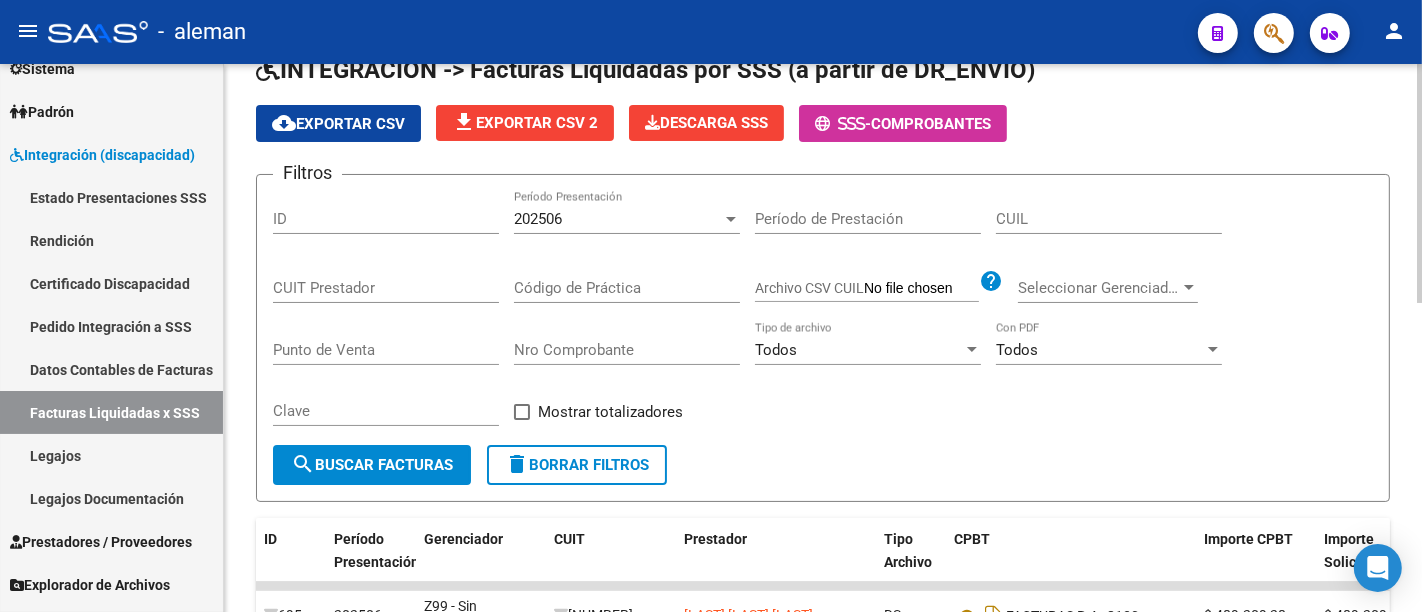 scroll, scrollTop: 222, scrollLeft: 0, axis: vertical 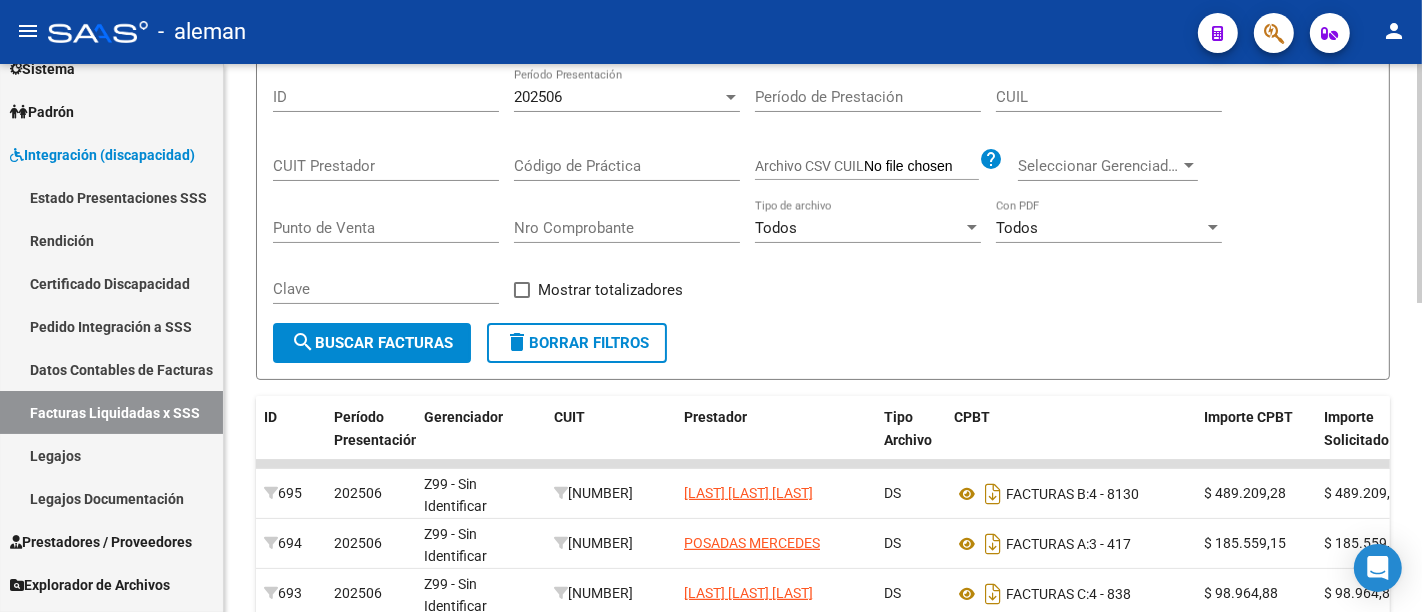 click on "search  Buscar Facturas" 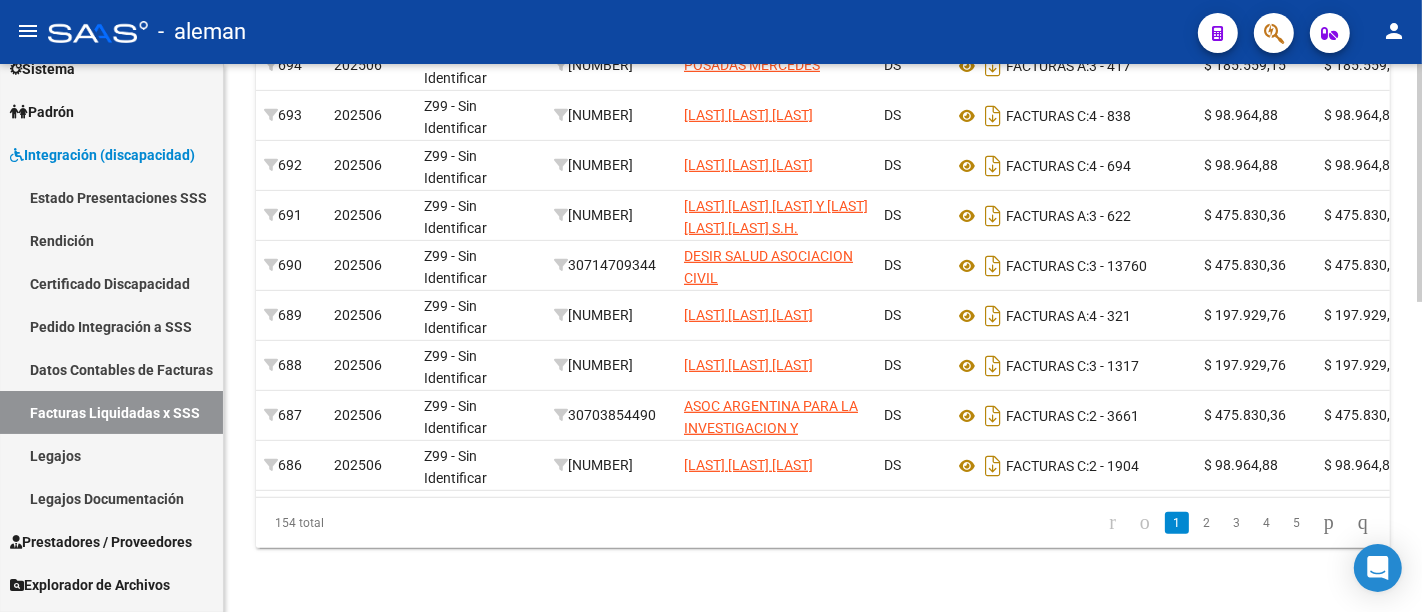 scroll, scrollTop: 0, scrollLeft: 0, axis: both 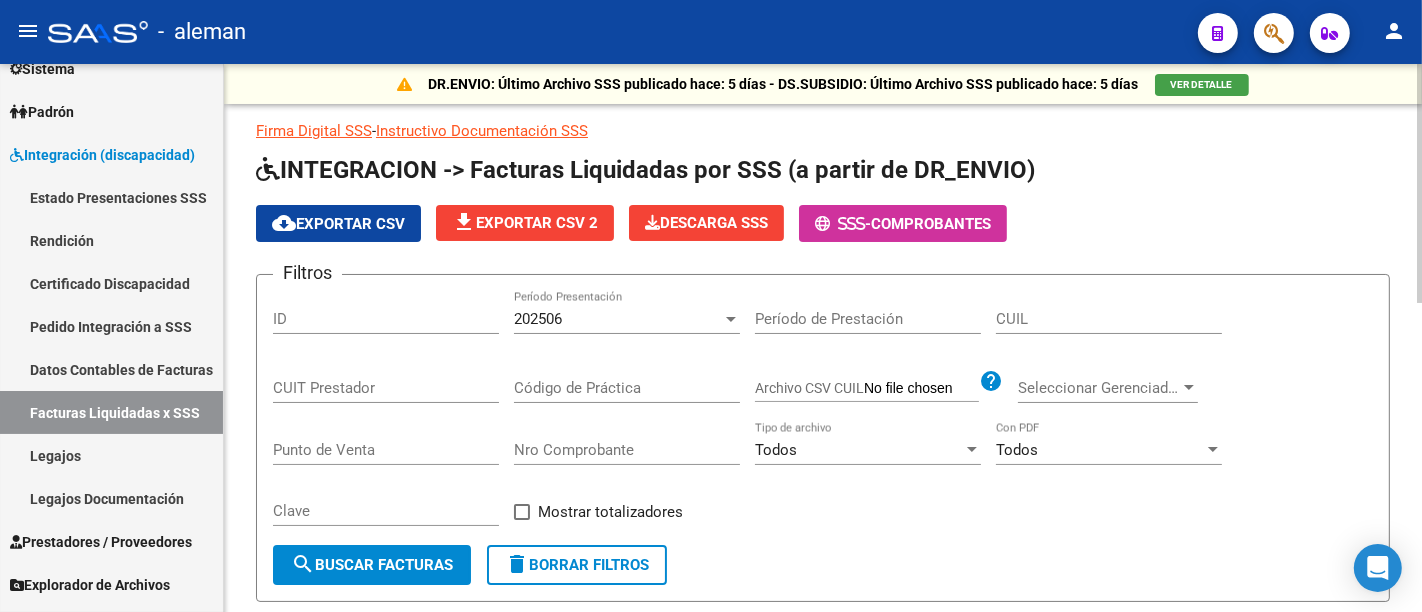 drag, startPoint x: 378, startPoint y: 221, endPoint x: 422, endPoint y: 215, distance: 44.407207 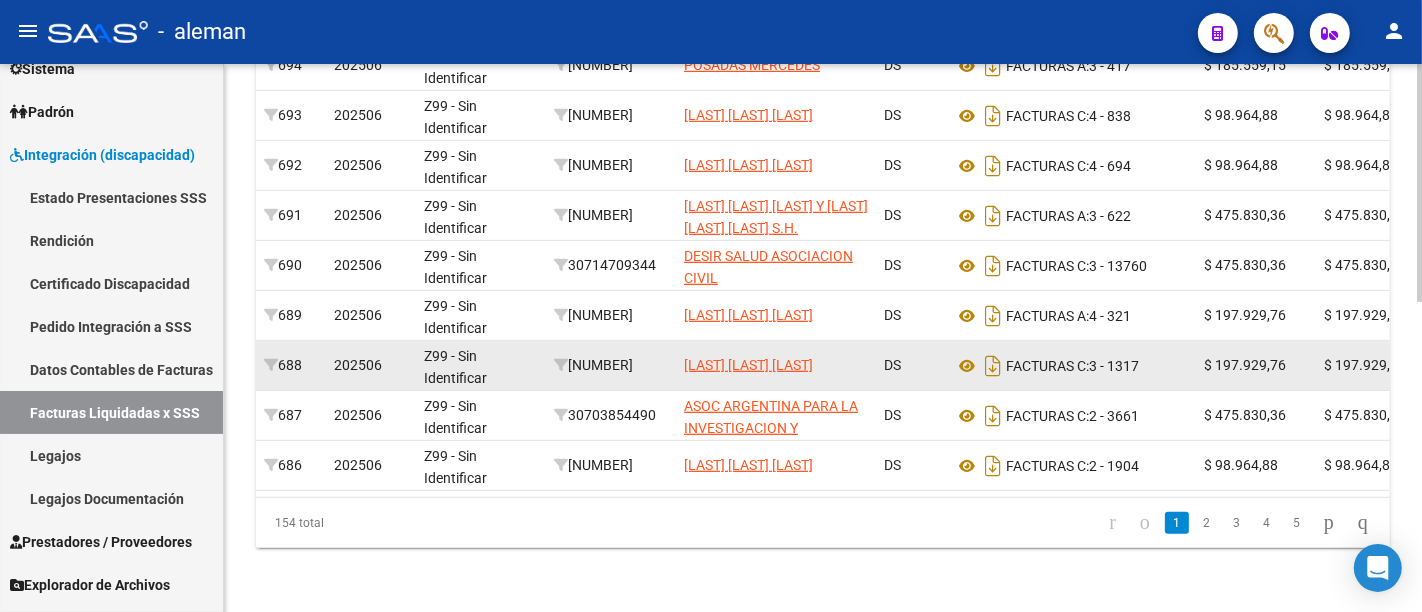 scroll, scrollTop: 0, scrollLeft: 0, axis: both 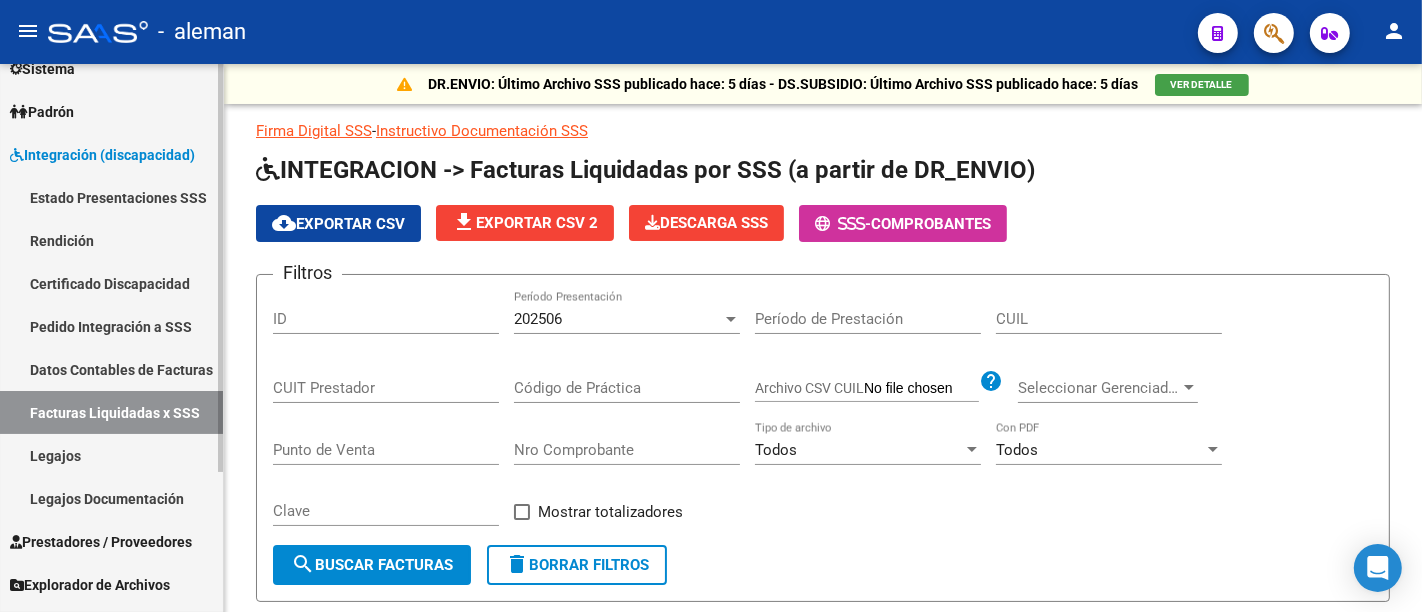 click on "Pedido Integración a SSS" at bounding box center [111, 326] 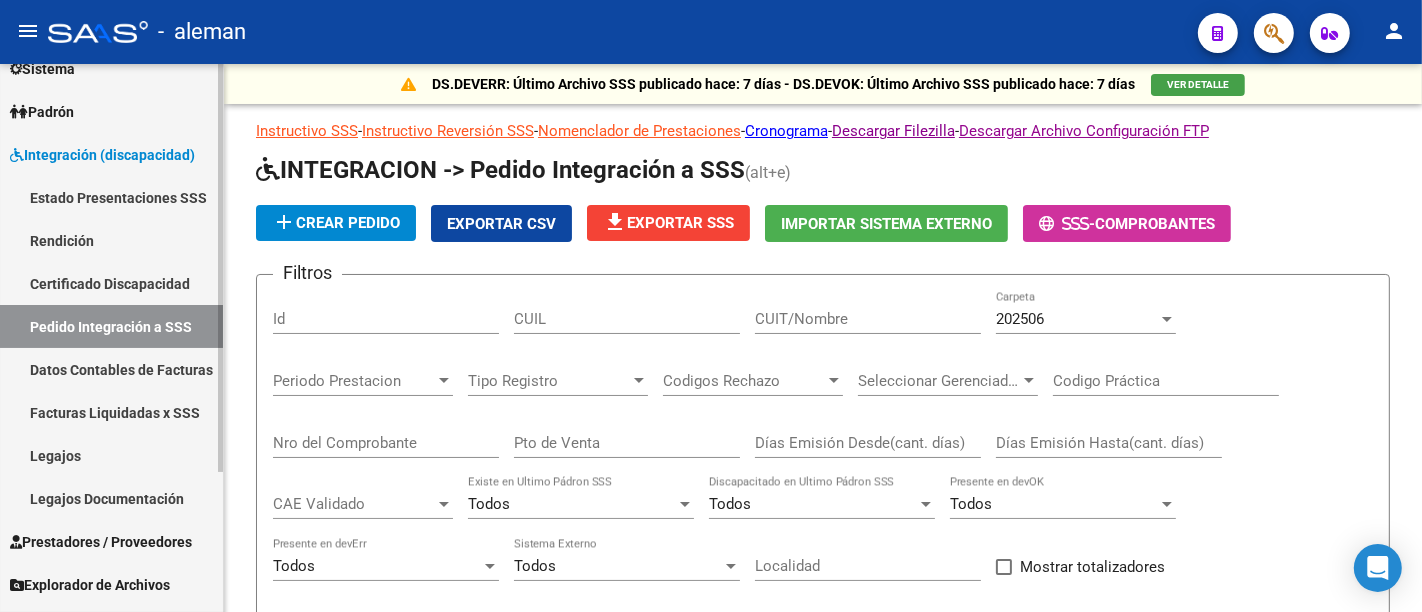 click on "Datos Contables de Facturas" at bounding box center [111, 369] 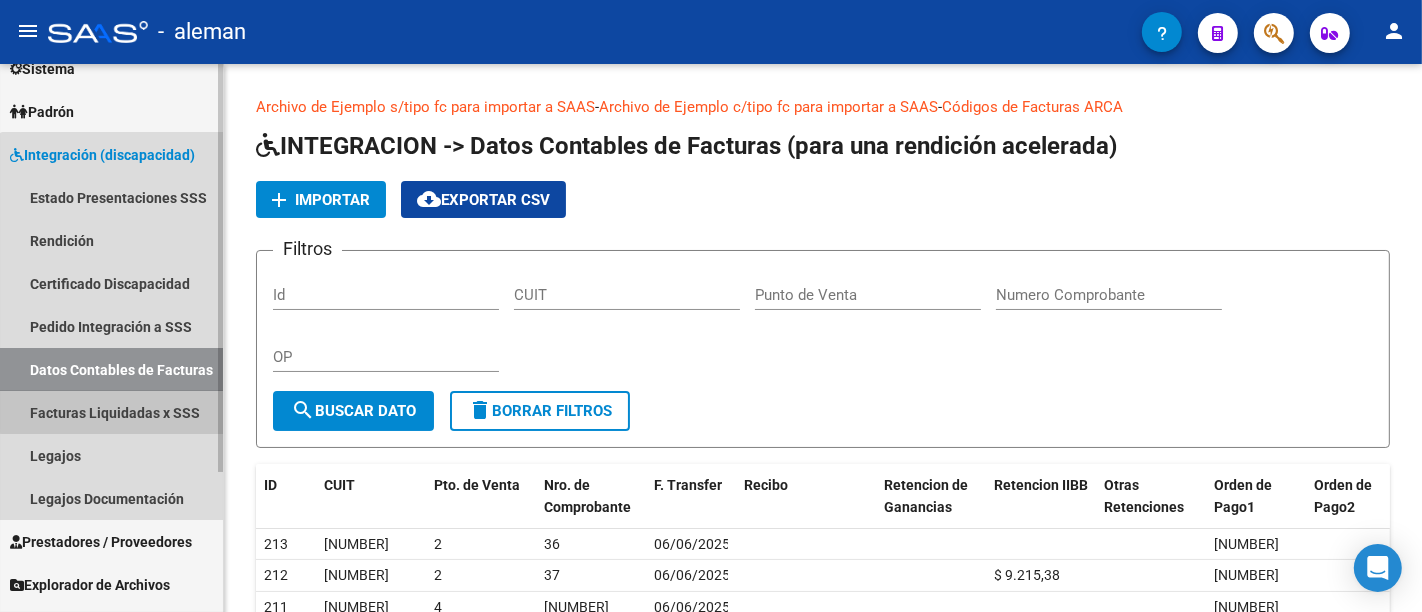 click on "Facturas Liquidadas x SSS" at bounding box center (111, 412) 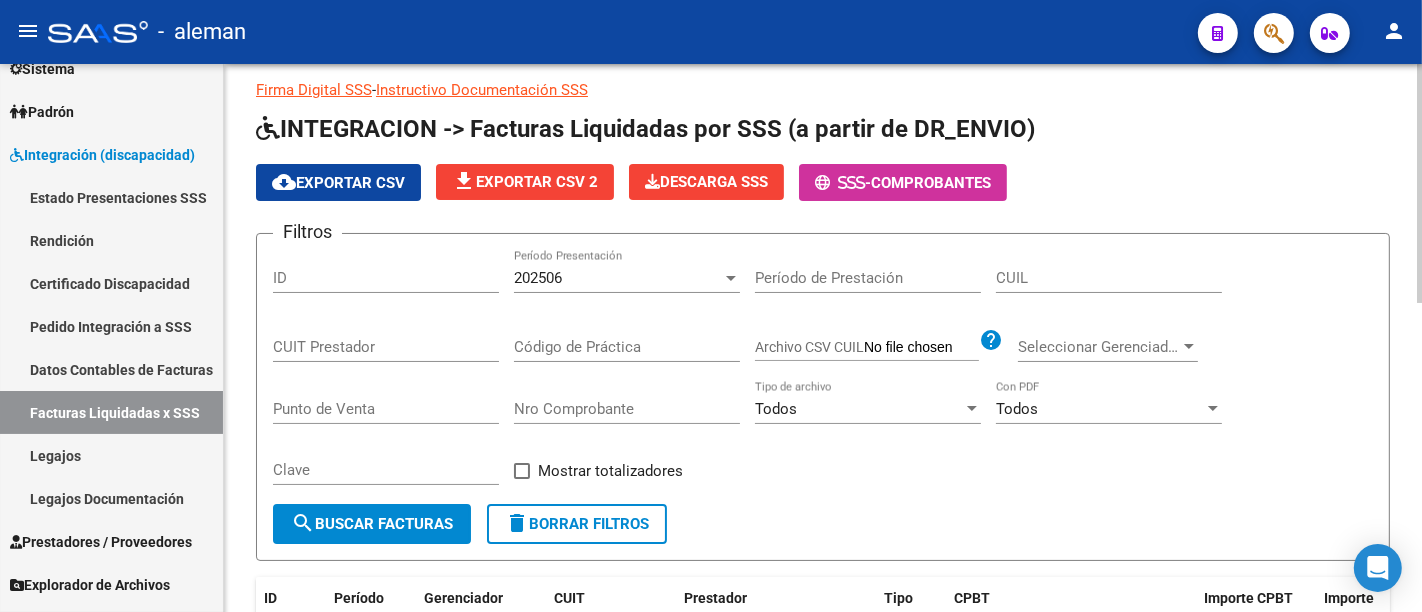 scroll, scrollTop: 0, scrollLeft: 0, axis: both 